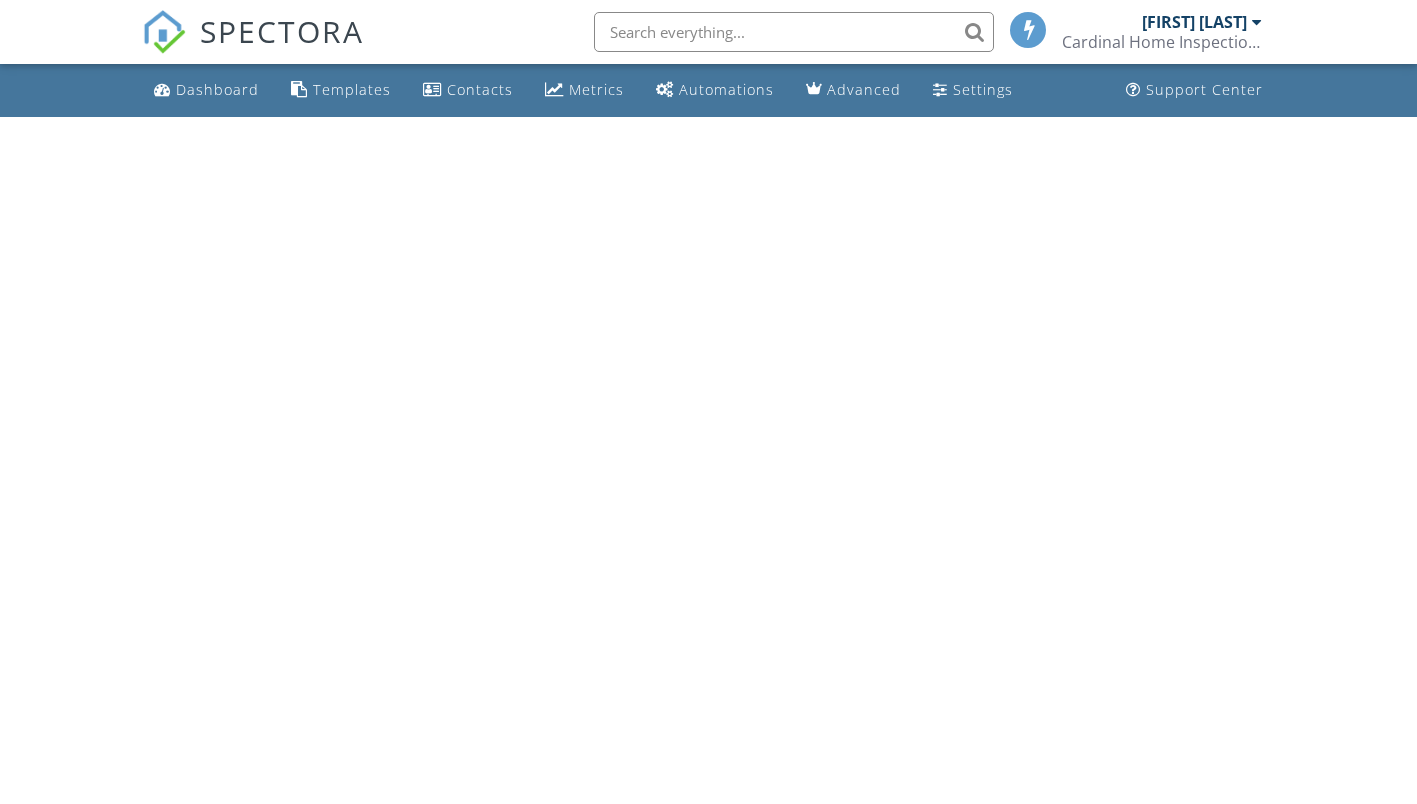 scroll, scrollTop: 0, scrollLeft: 0, axis: both 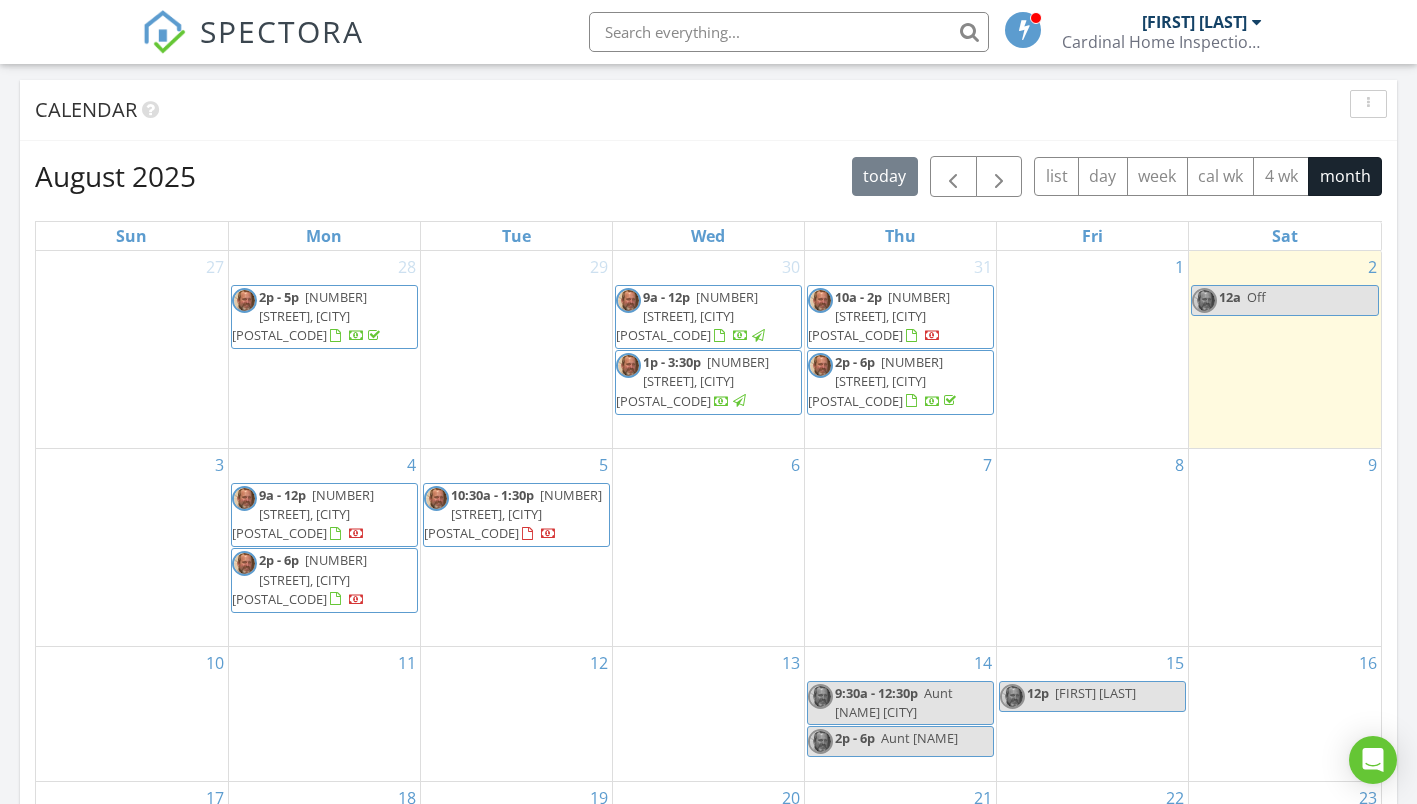 click on "1" at bounding box center (1092, 349) 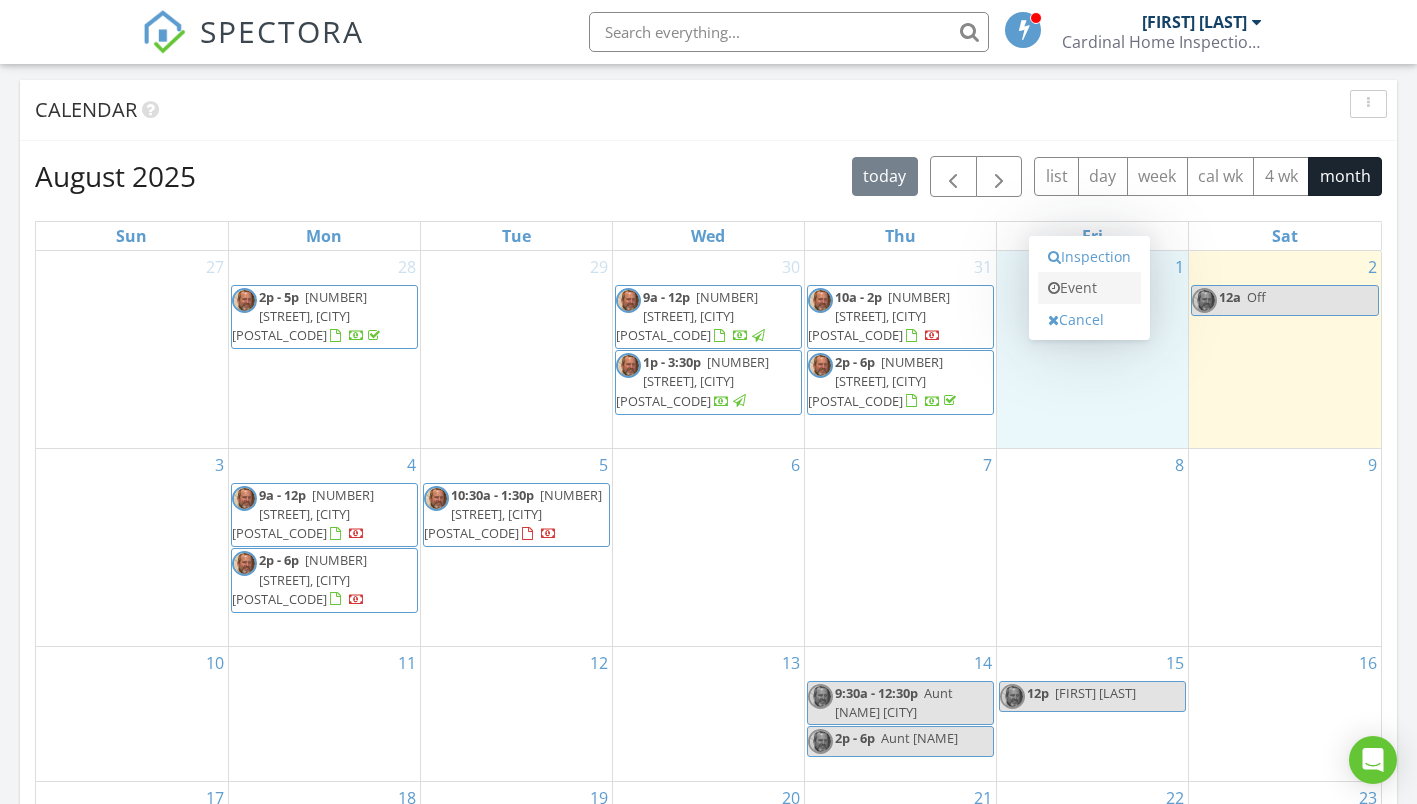 click on "Event" at bounding box center [1089, 288] 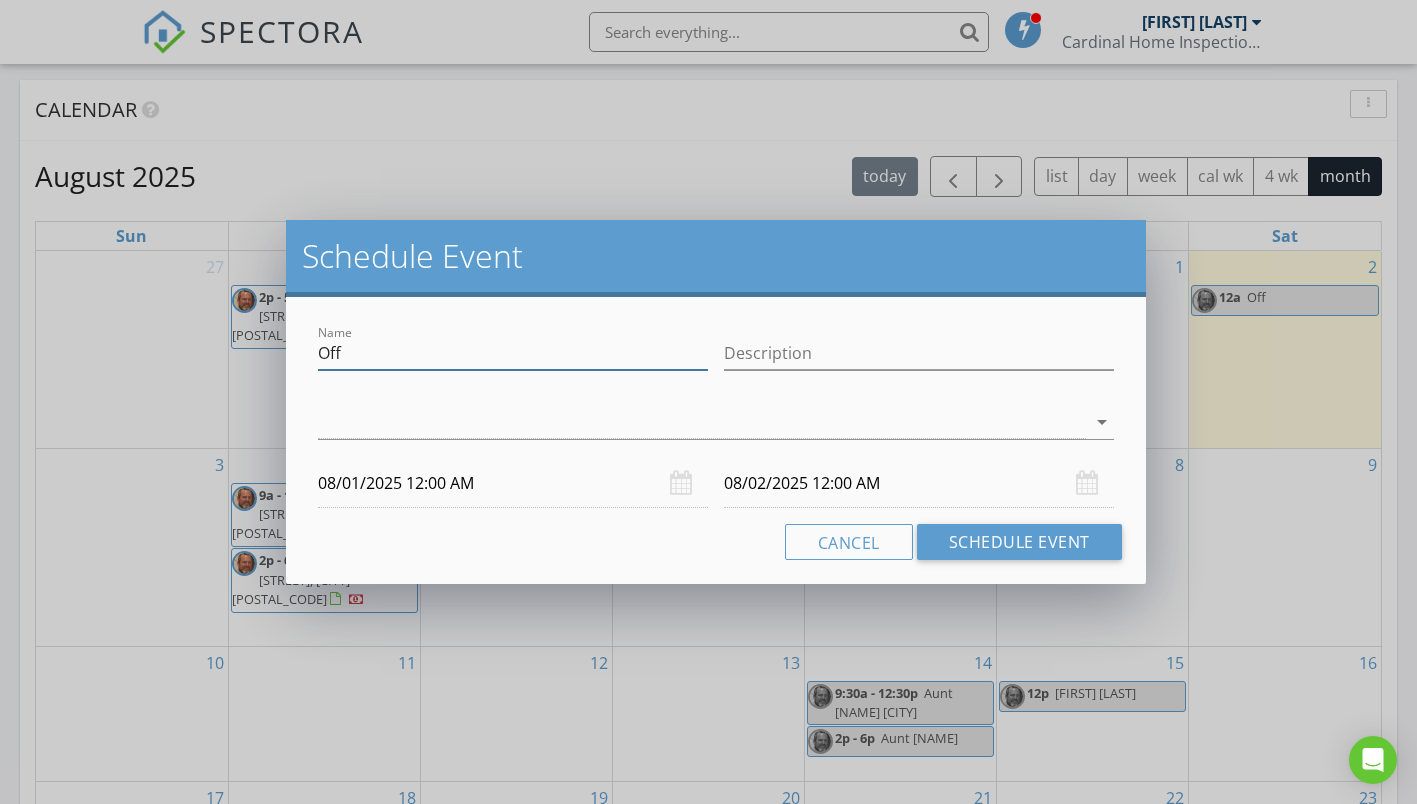 click on "Off" at bounding box center [513, 353] 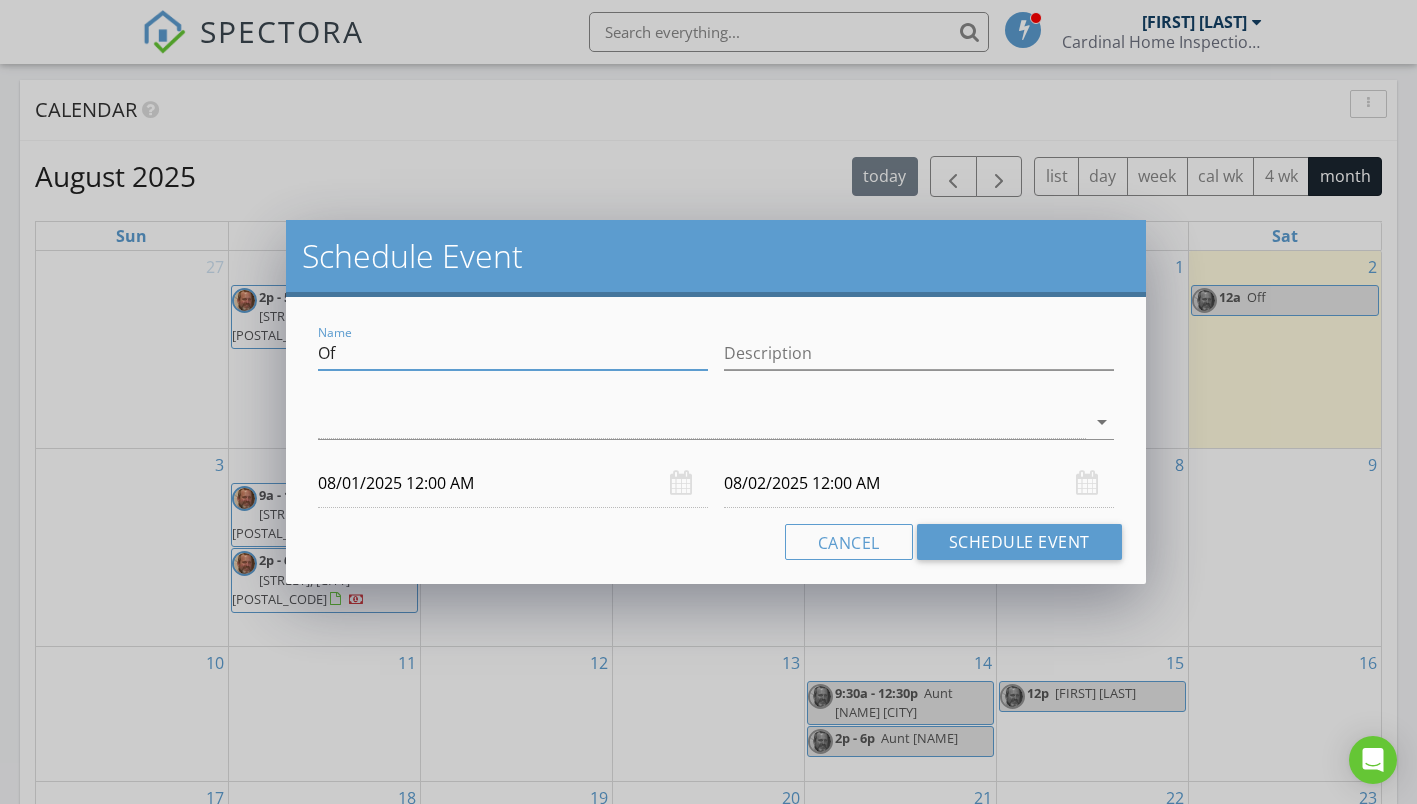 type on "O" 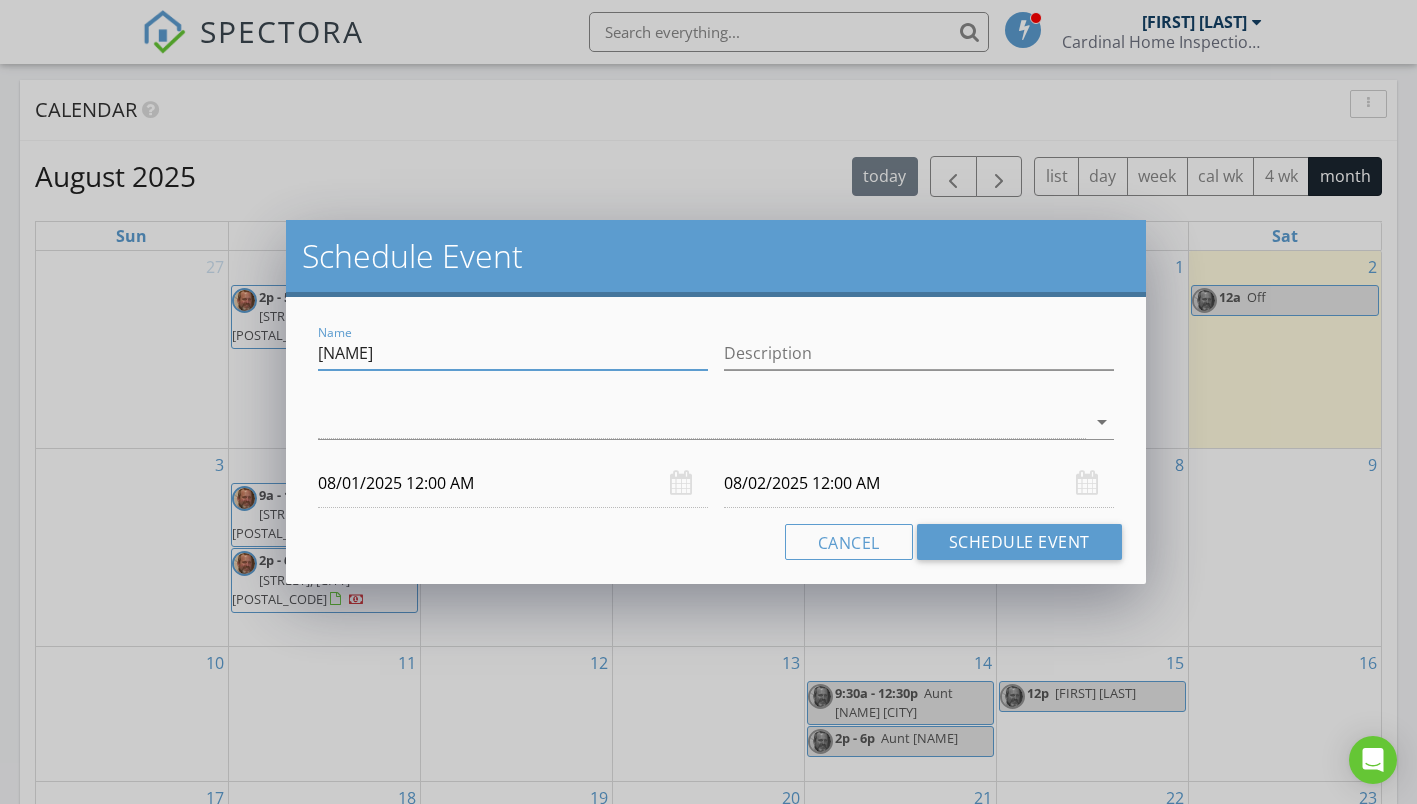 type on "[NAME]" 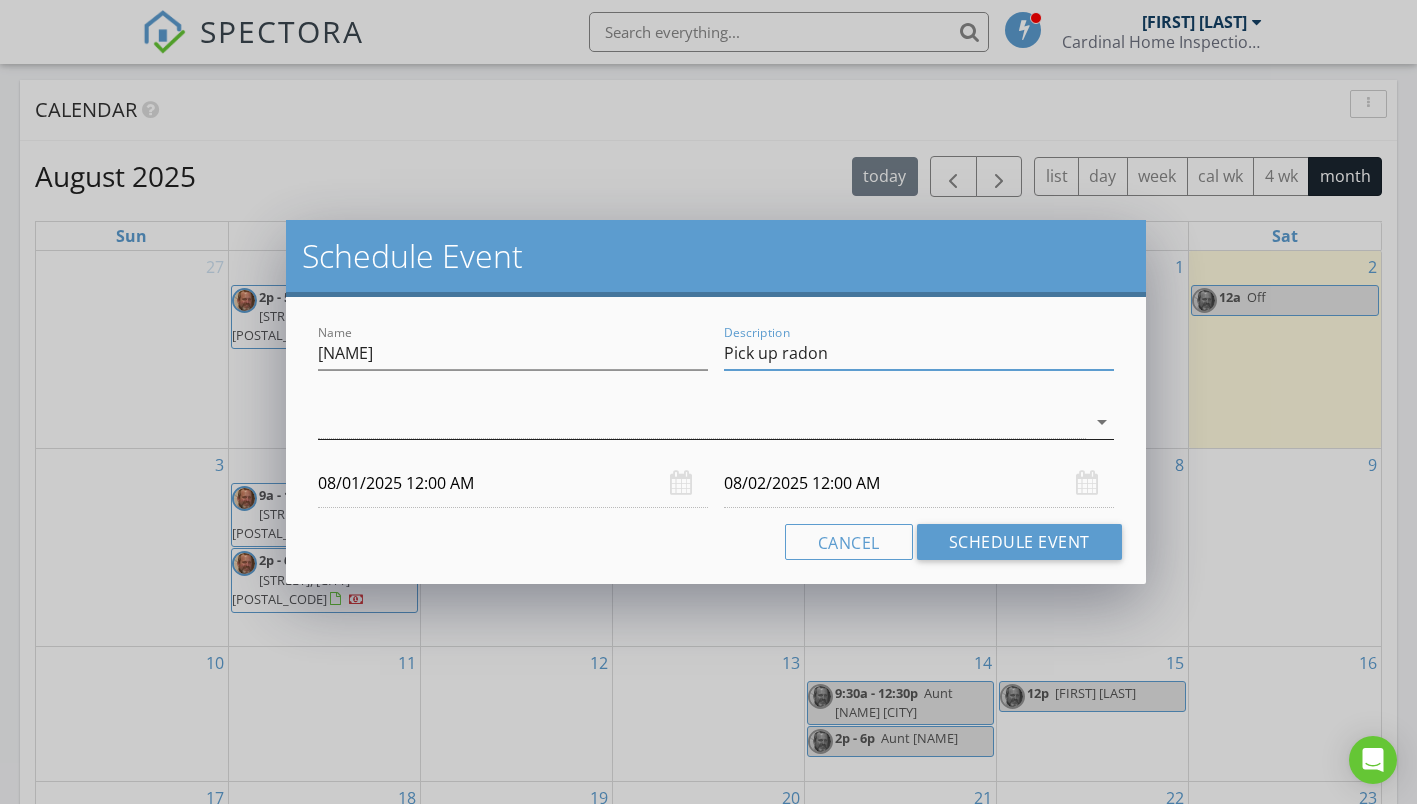 type on "Pick up radon" 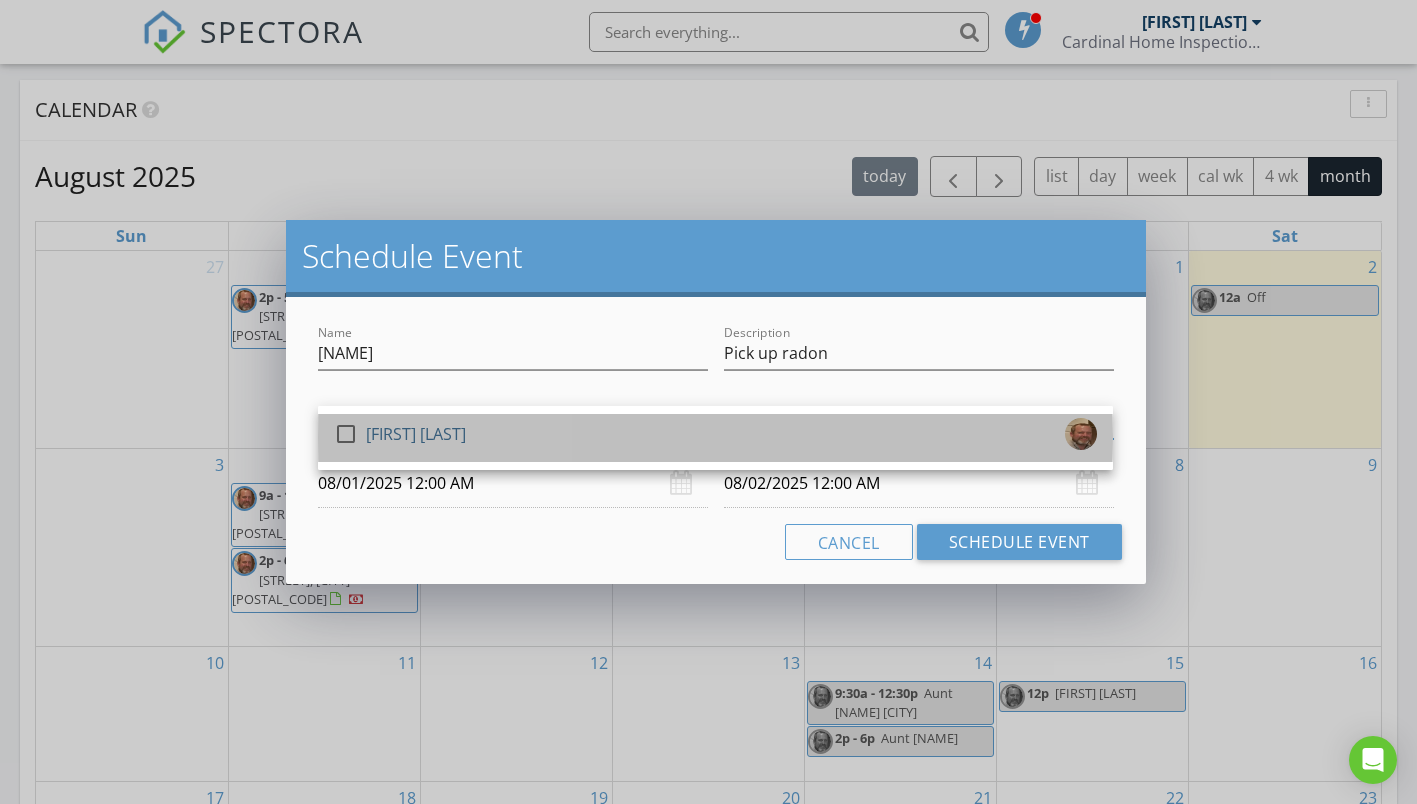 click on "[FIRST] [LAST]" at bounding box center [416, 434] 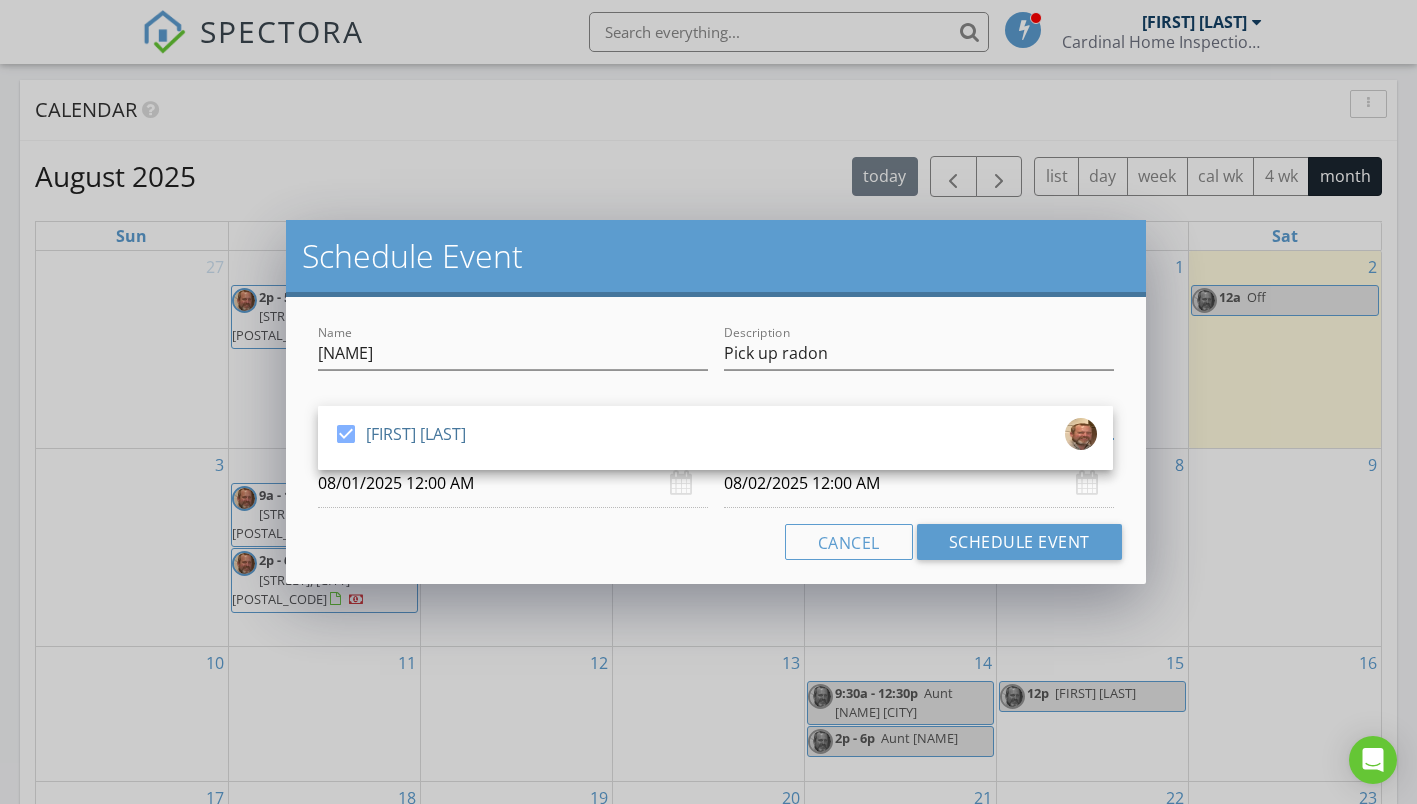 click on "08/01/2025 12:00 AM" at bounding box center [513, 483] 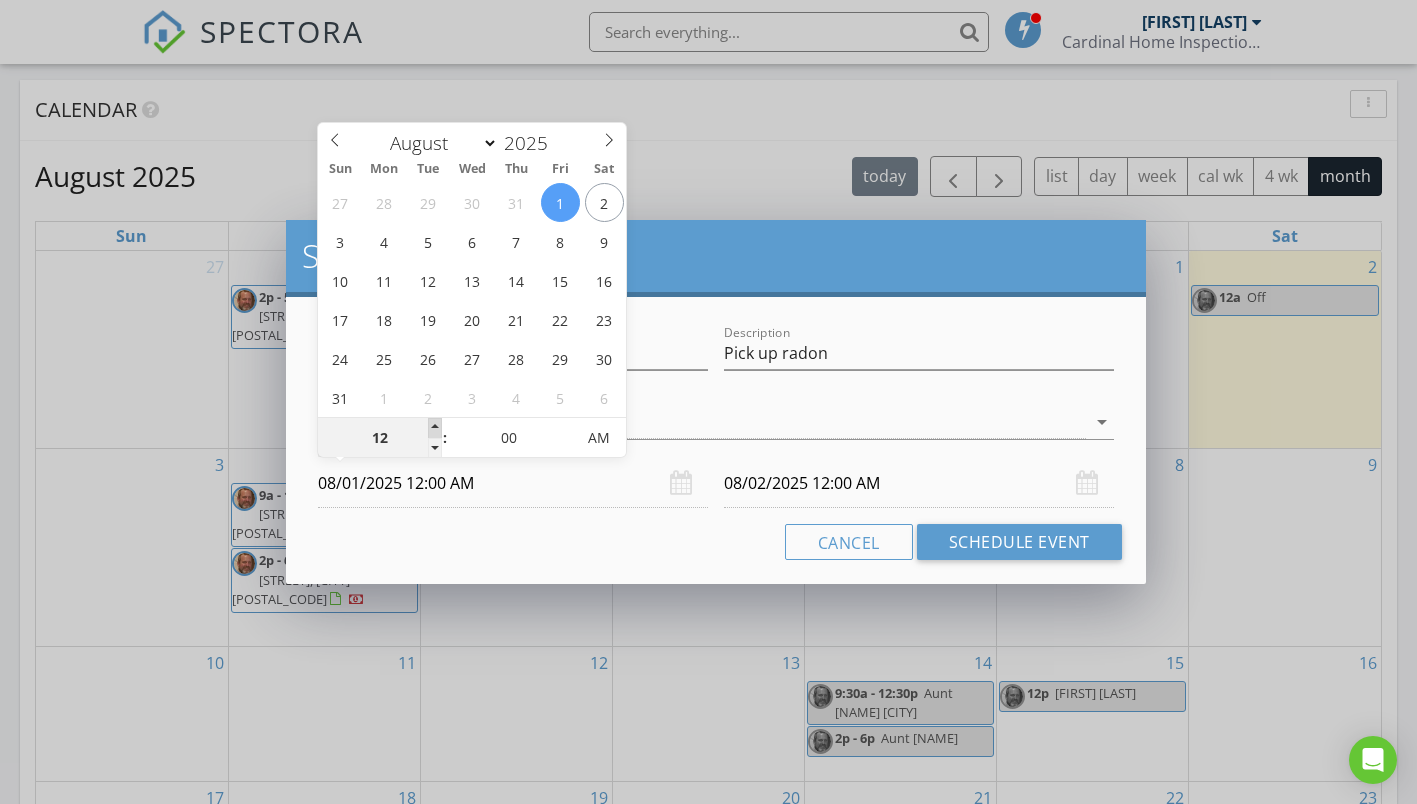 type on "01" 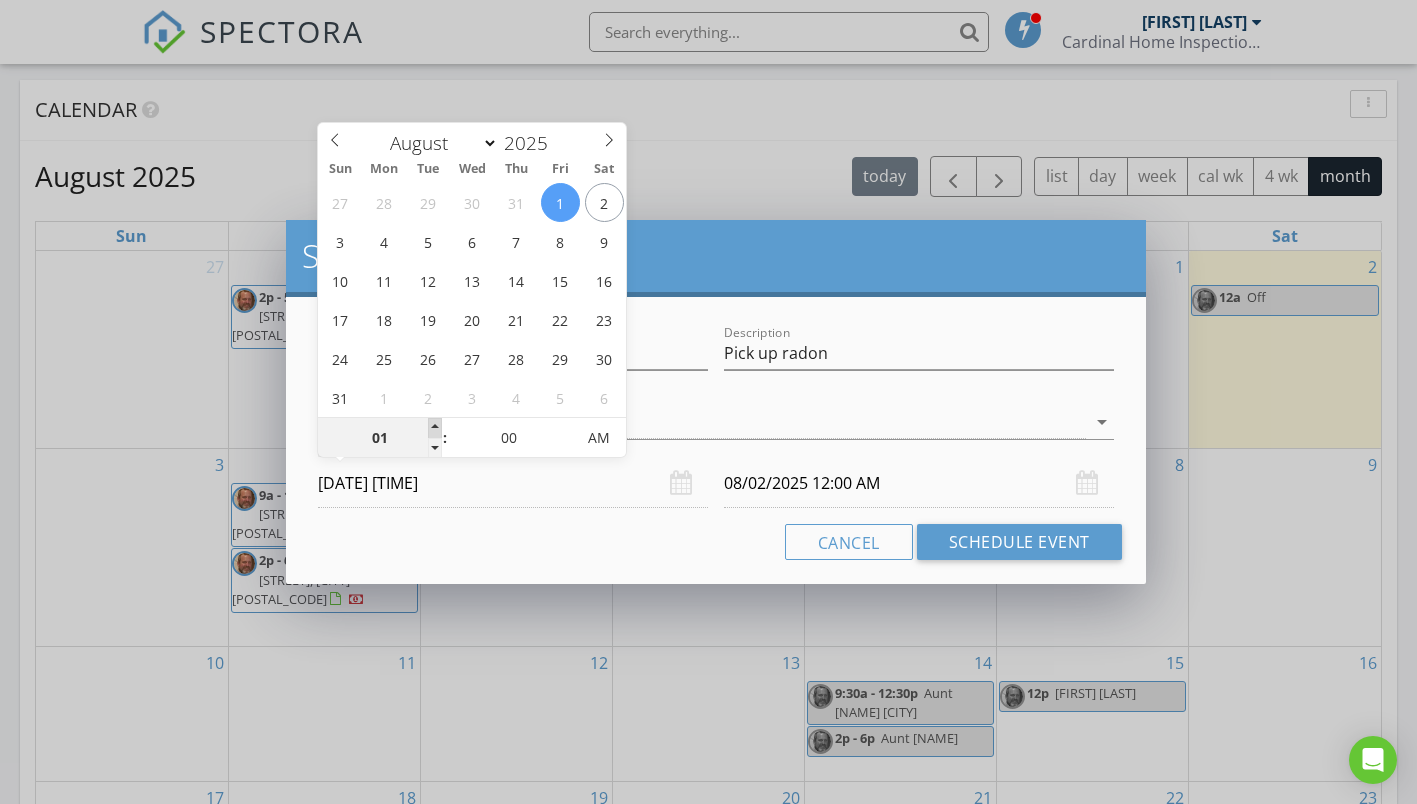 click at bounding box center [435, 428] 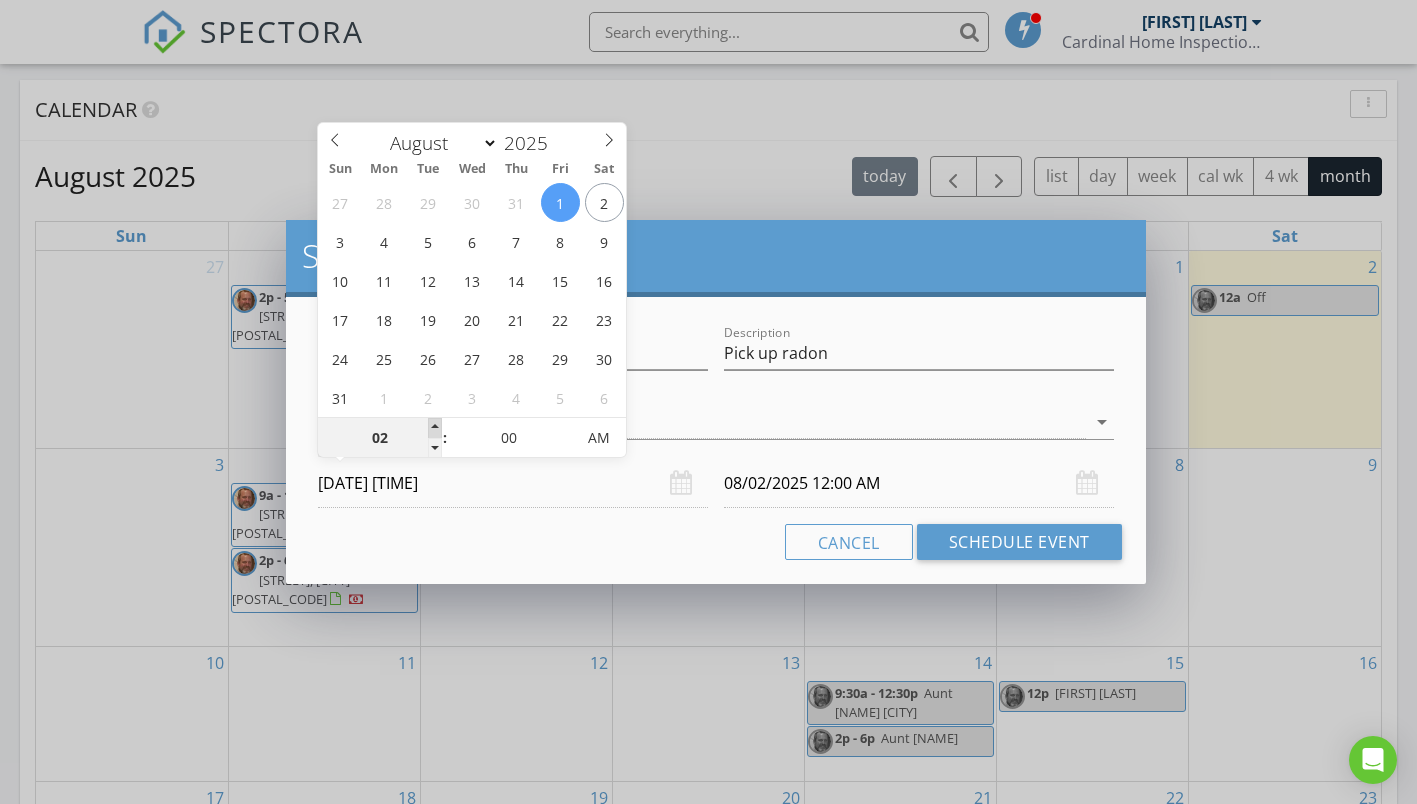 click at bounding box center [435, 428] 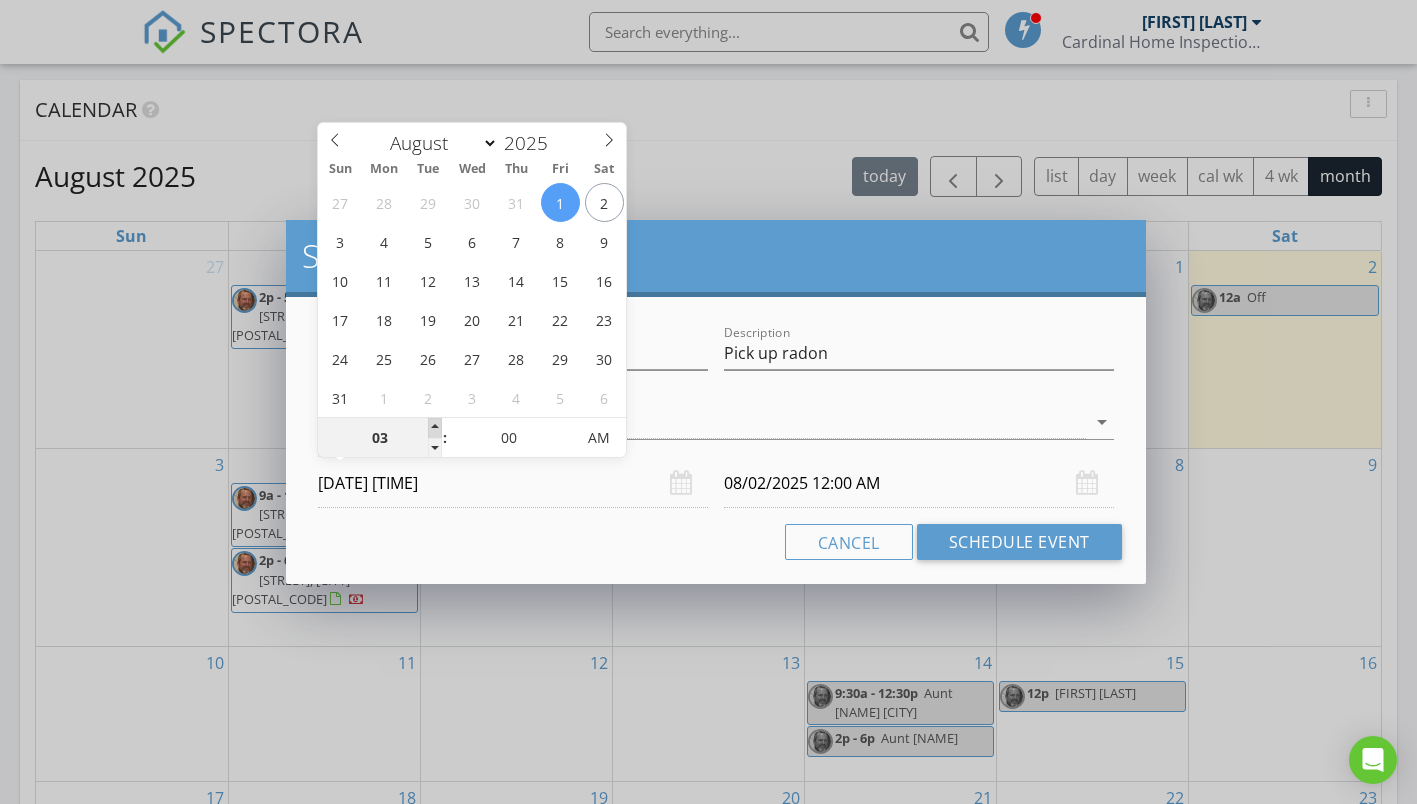 click at bounding box center [435, 428] 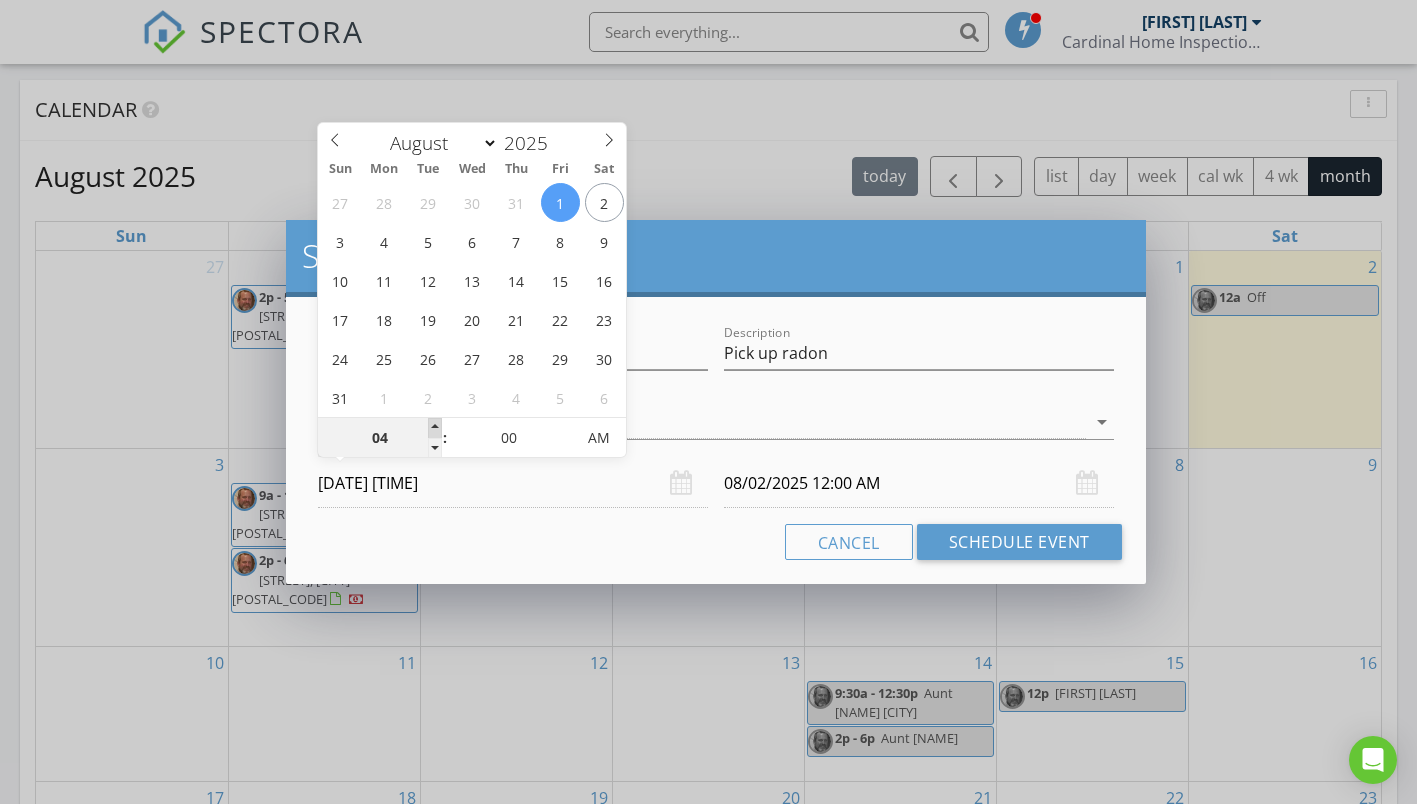 click at bounding box center [435, 428] 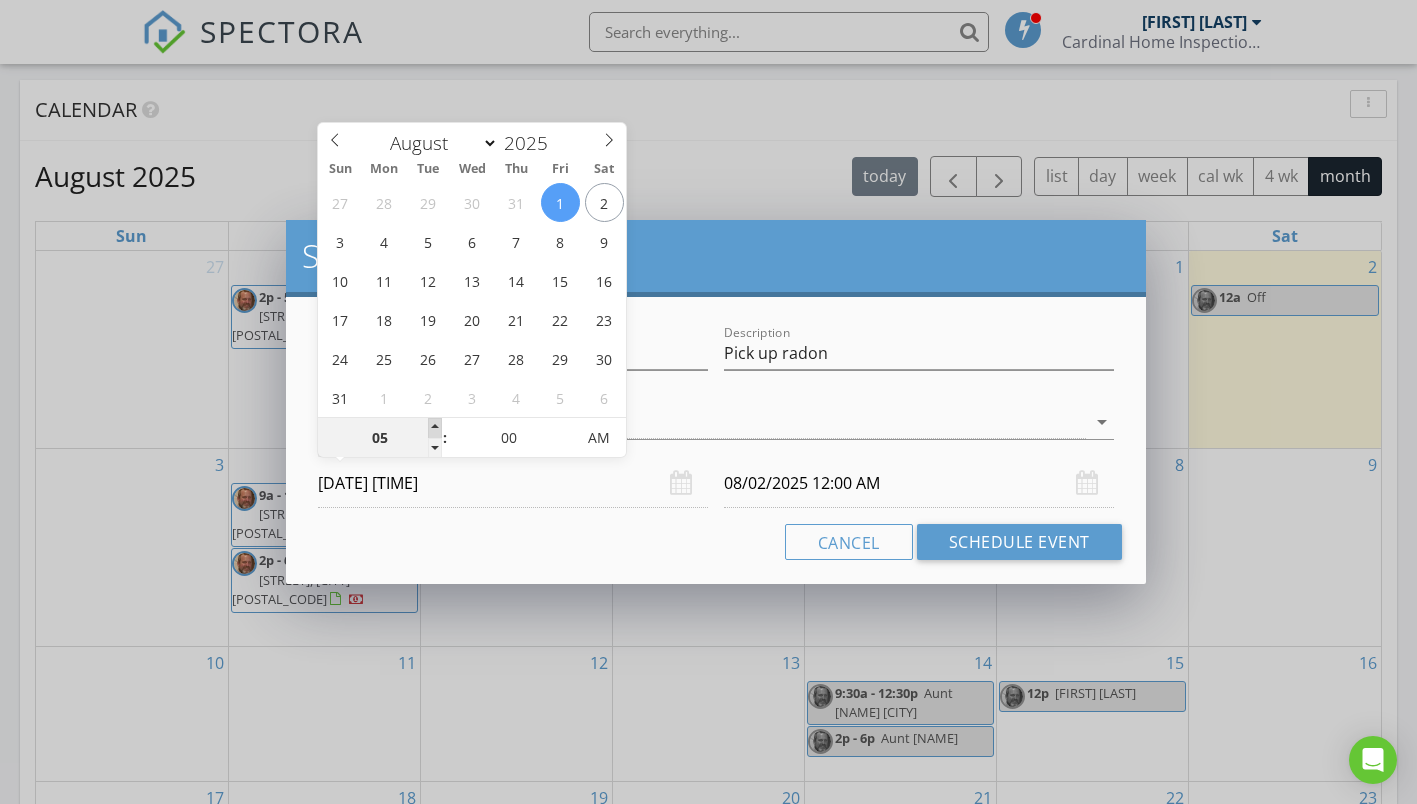 click at bounding box center [435, 428] 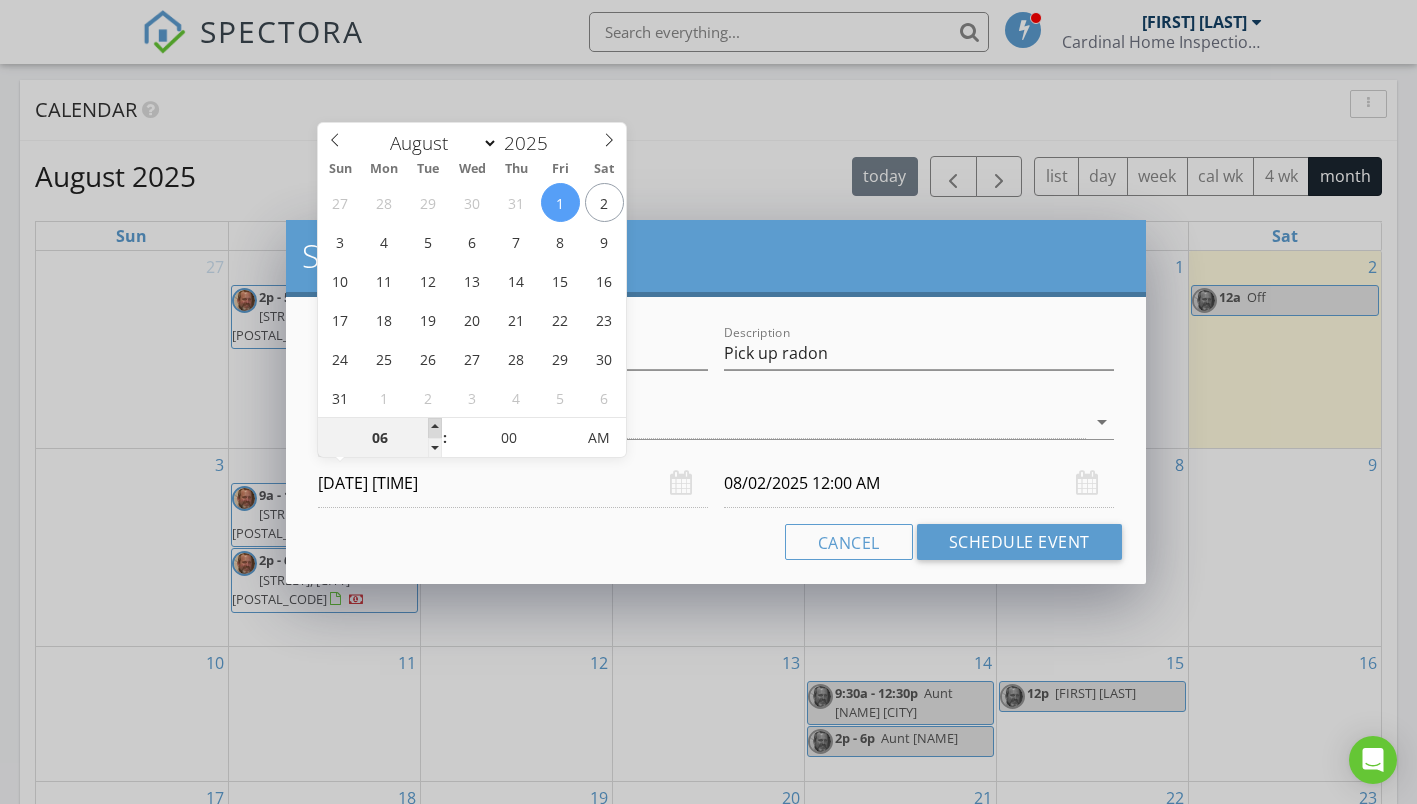 click at bounding box center (435, 428) 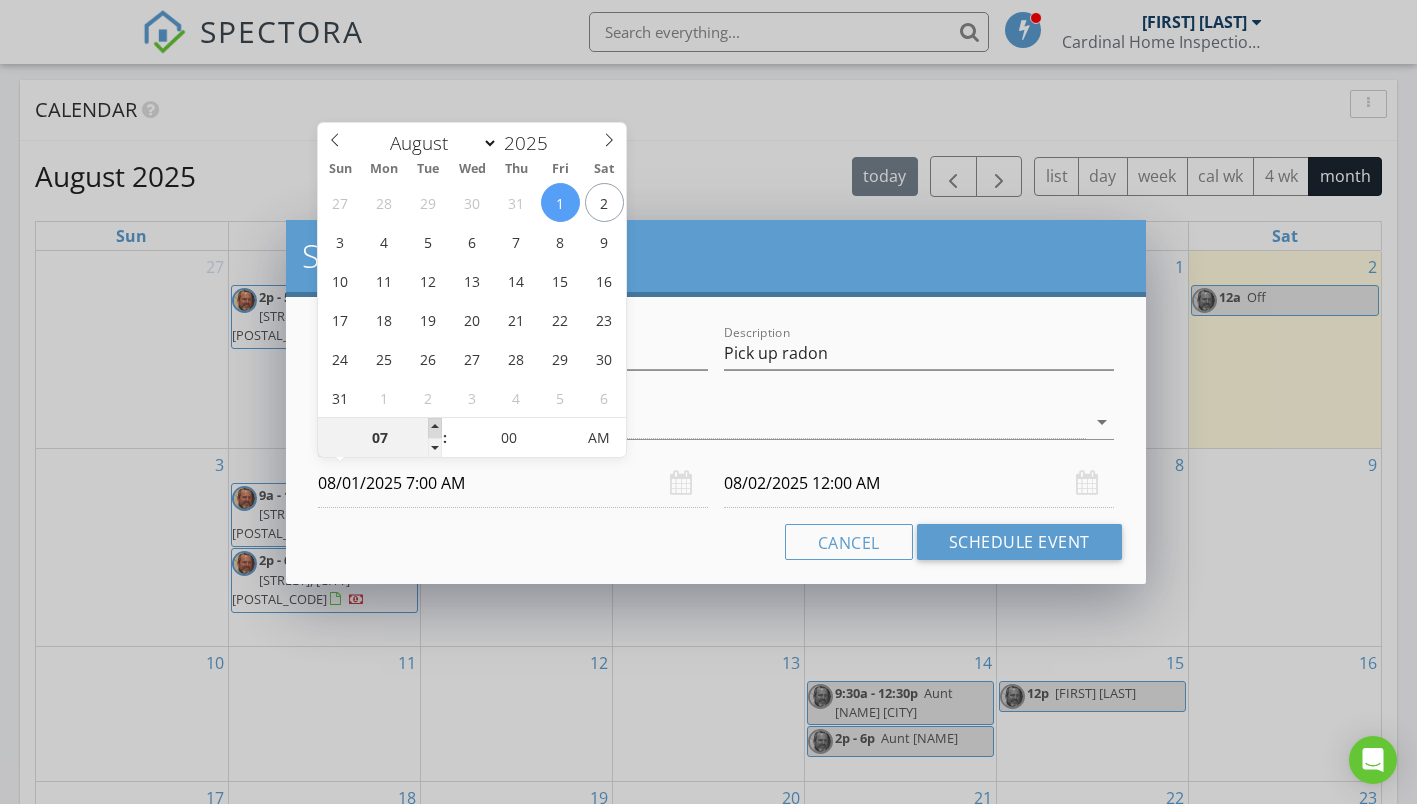 click at bounding box center [435, 428] 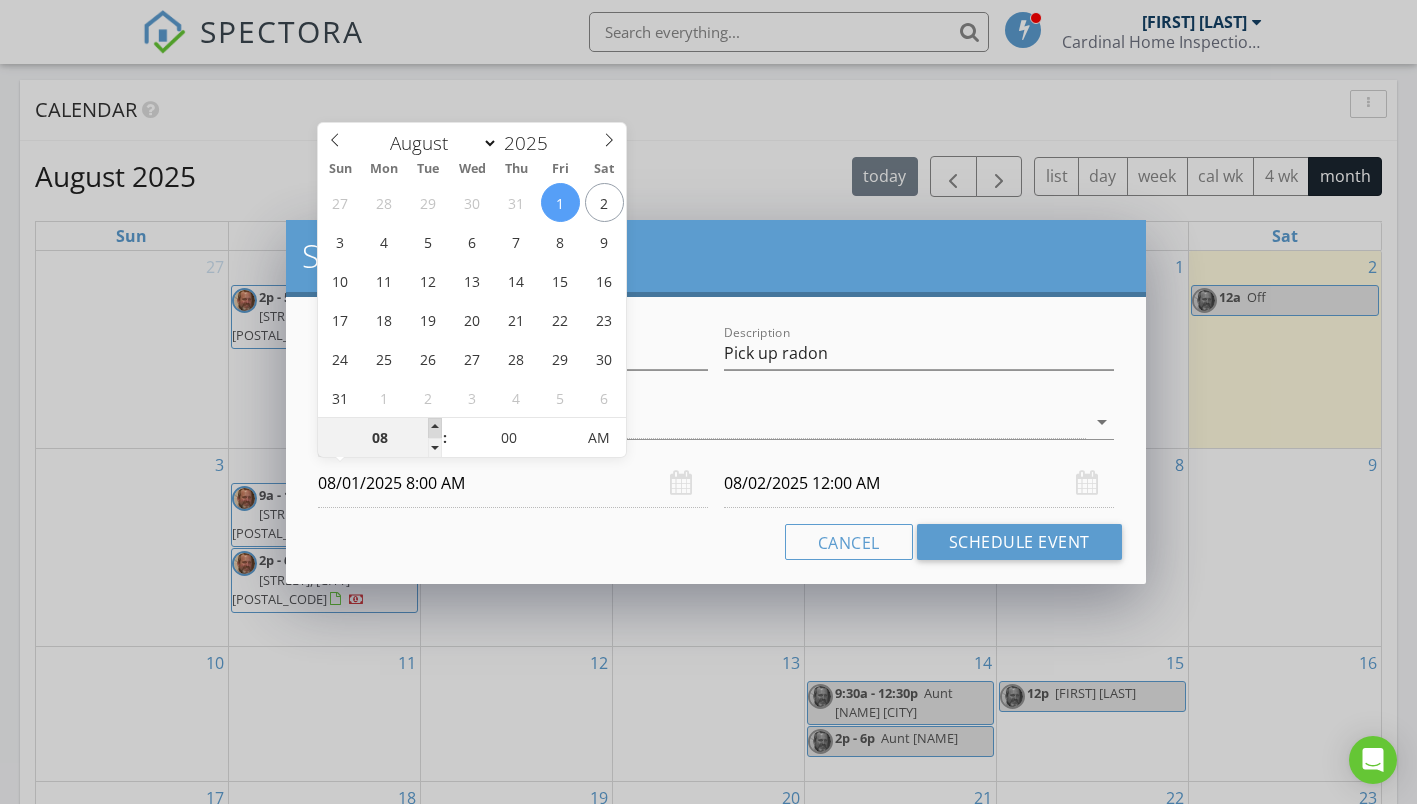click at bounding box center (435, 428) 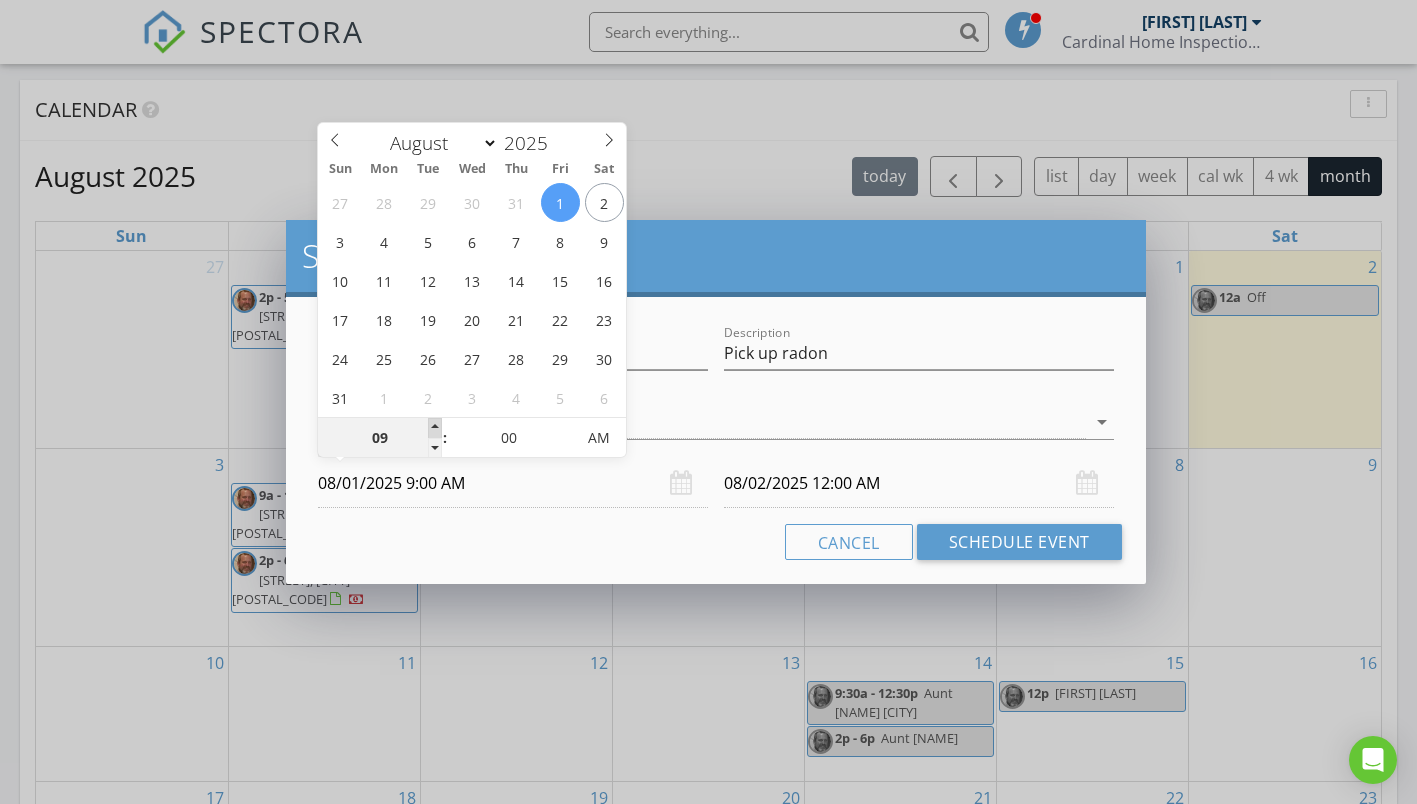click at bounding box center [435, 428] 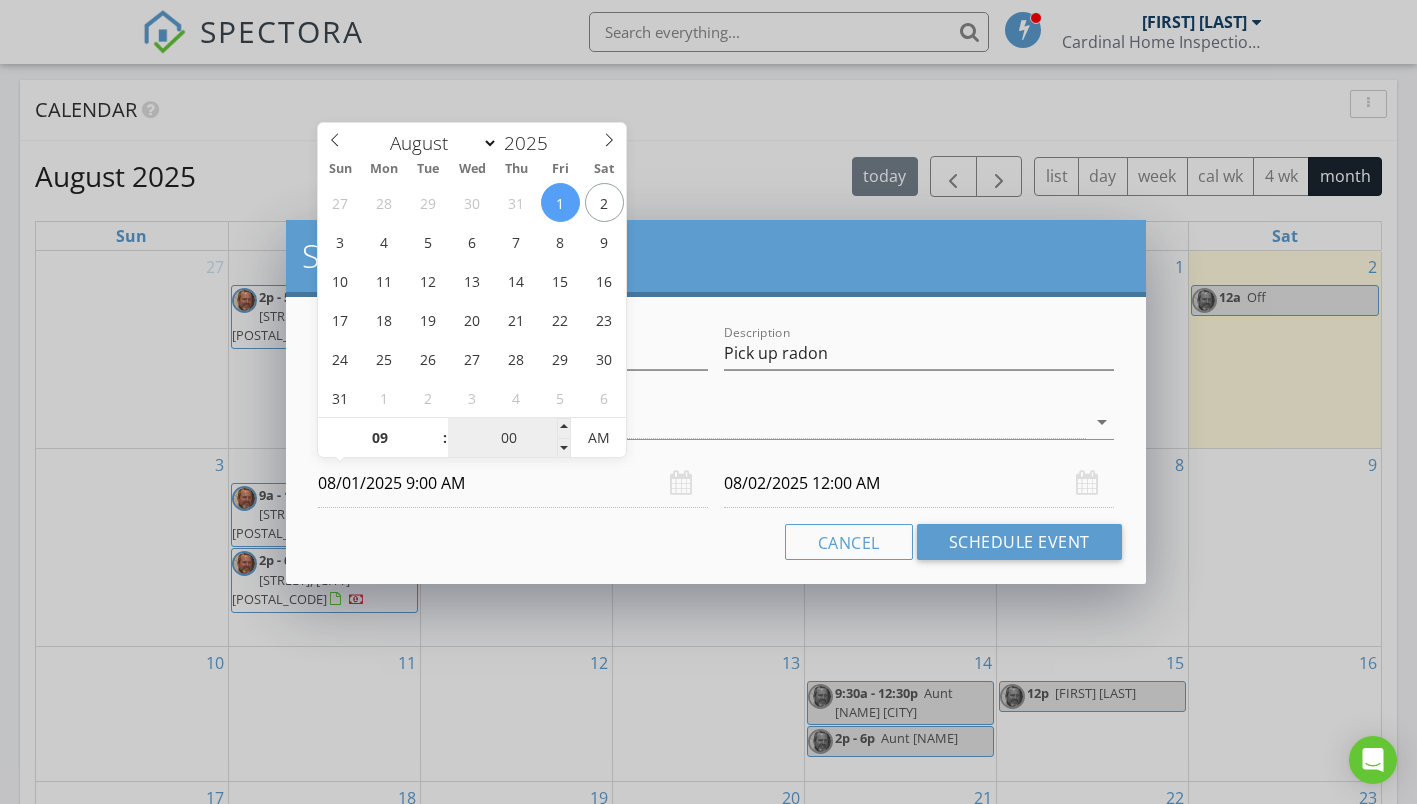 type on "08/02/2025 9:00 AM" 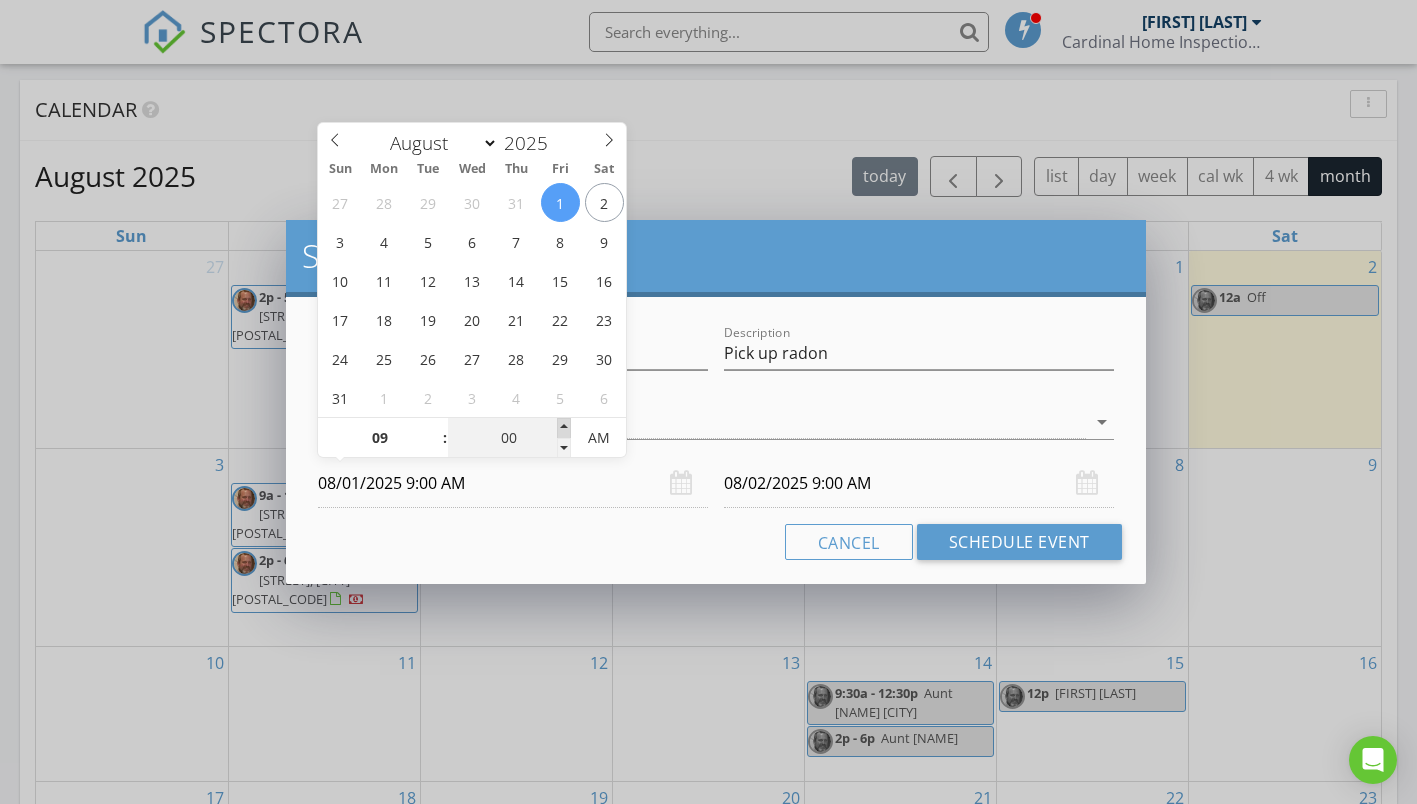 type on "05" 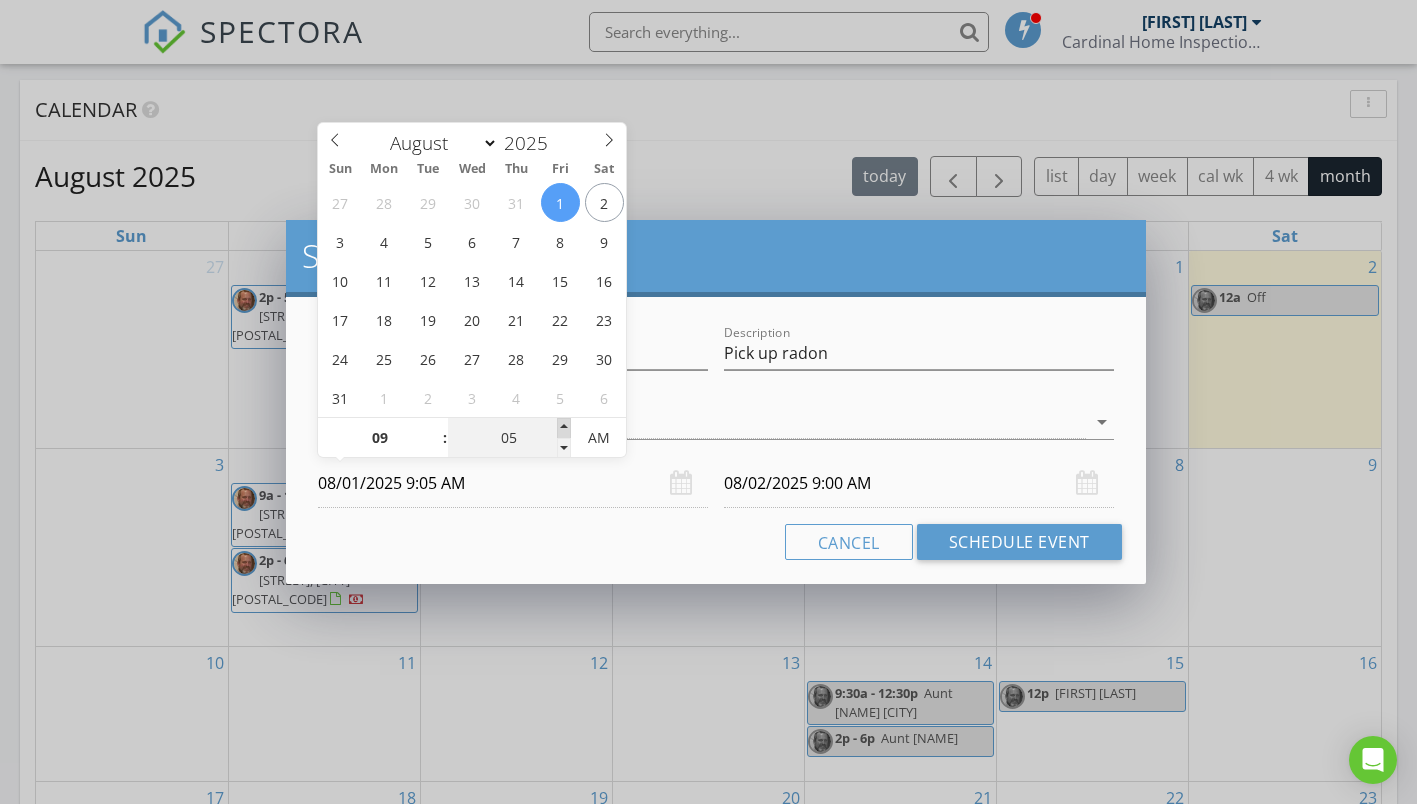 click at bounding box center [564, 428] 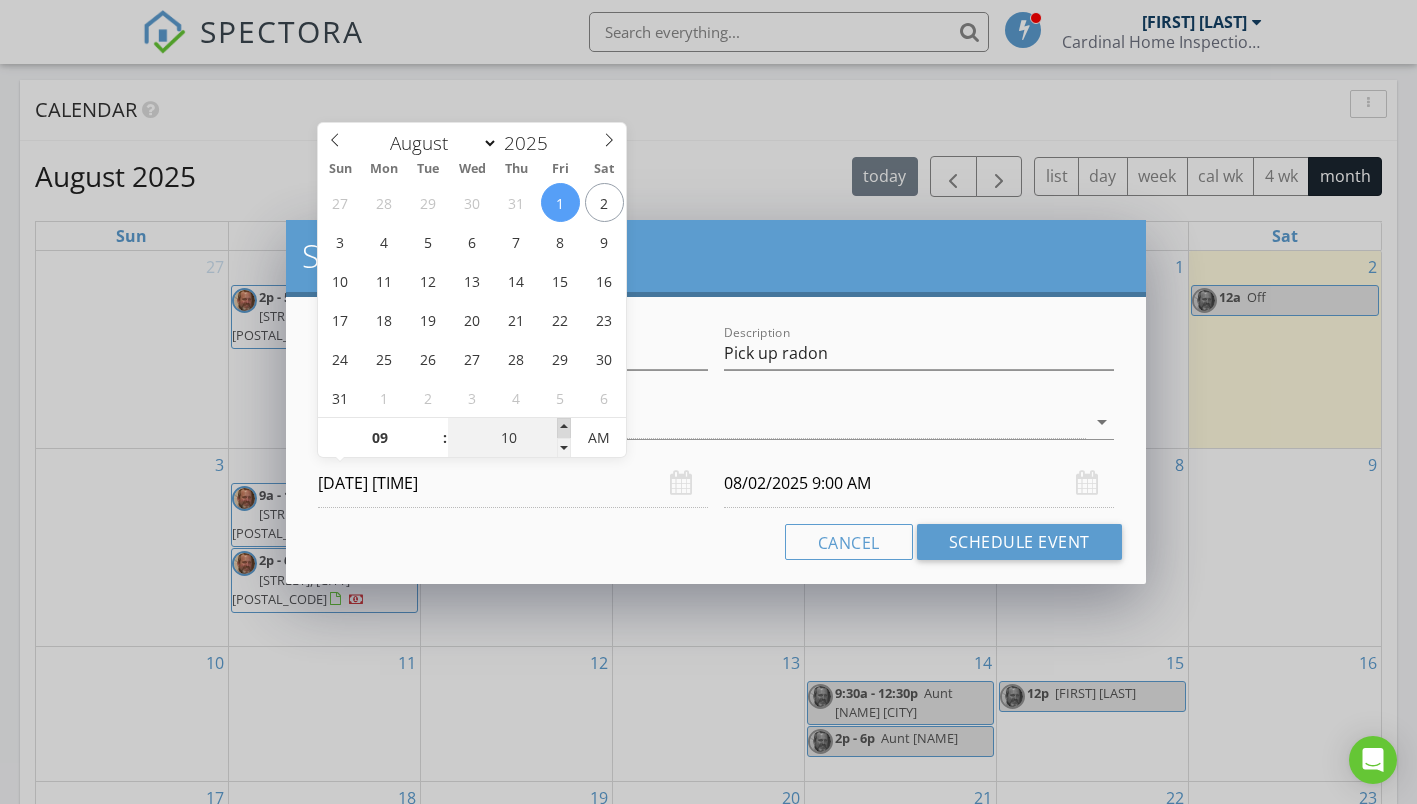 click at bounding box center [564, 428] 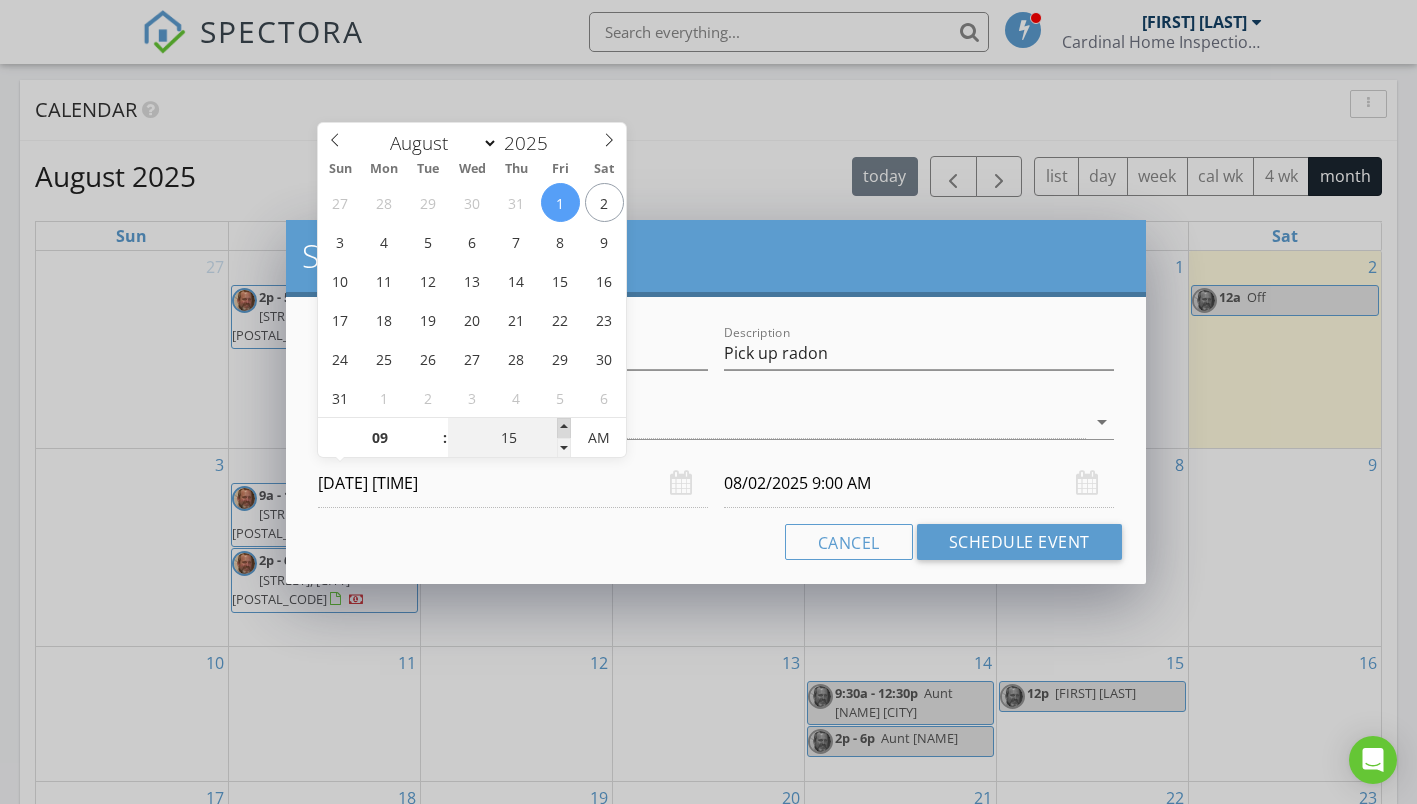 click at bounding box center [564, 428] 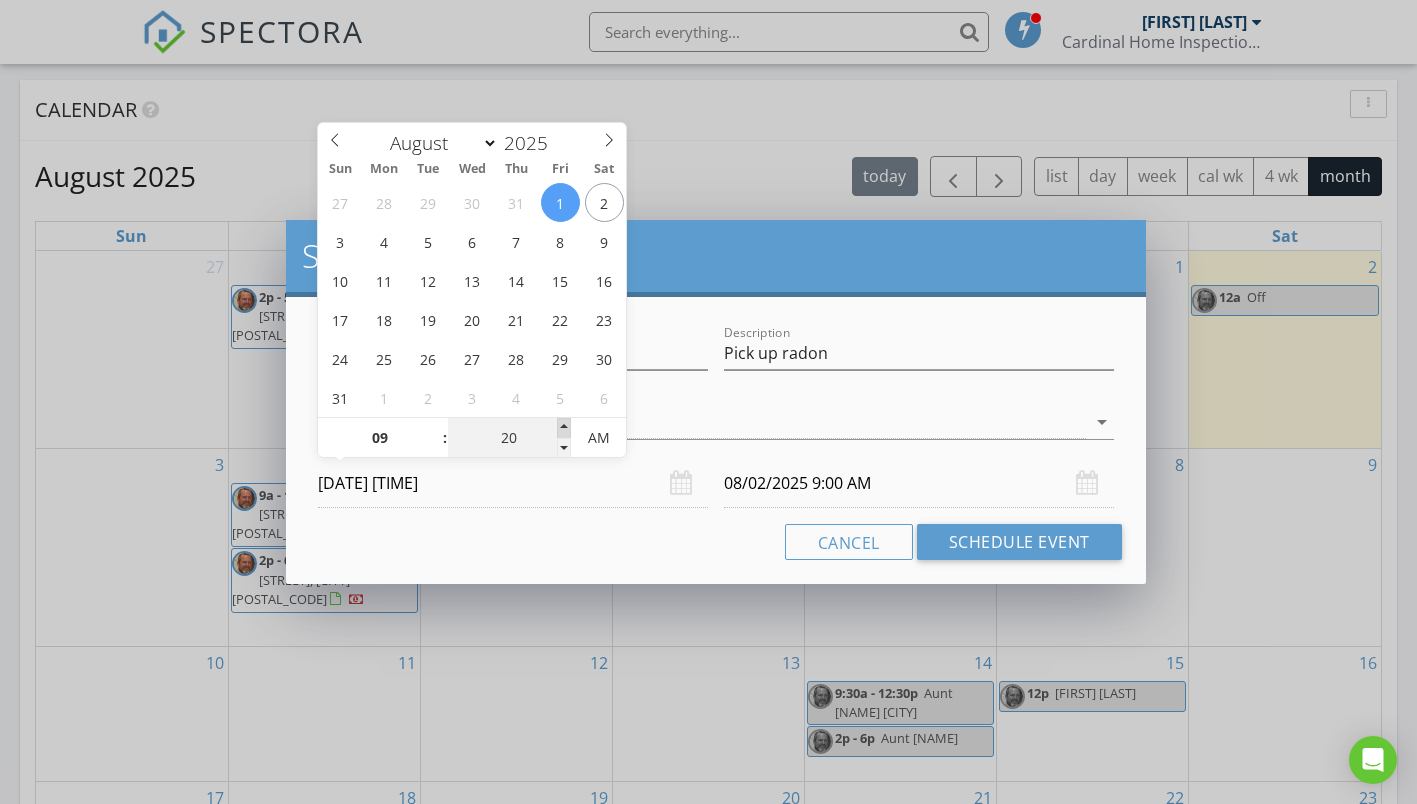 click at bounding box center [564, 428] 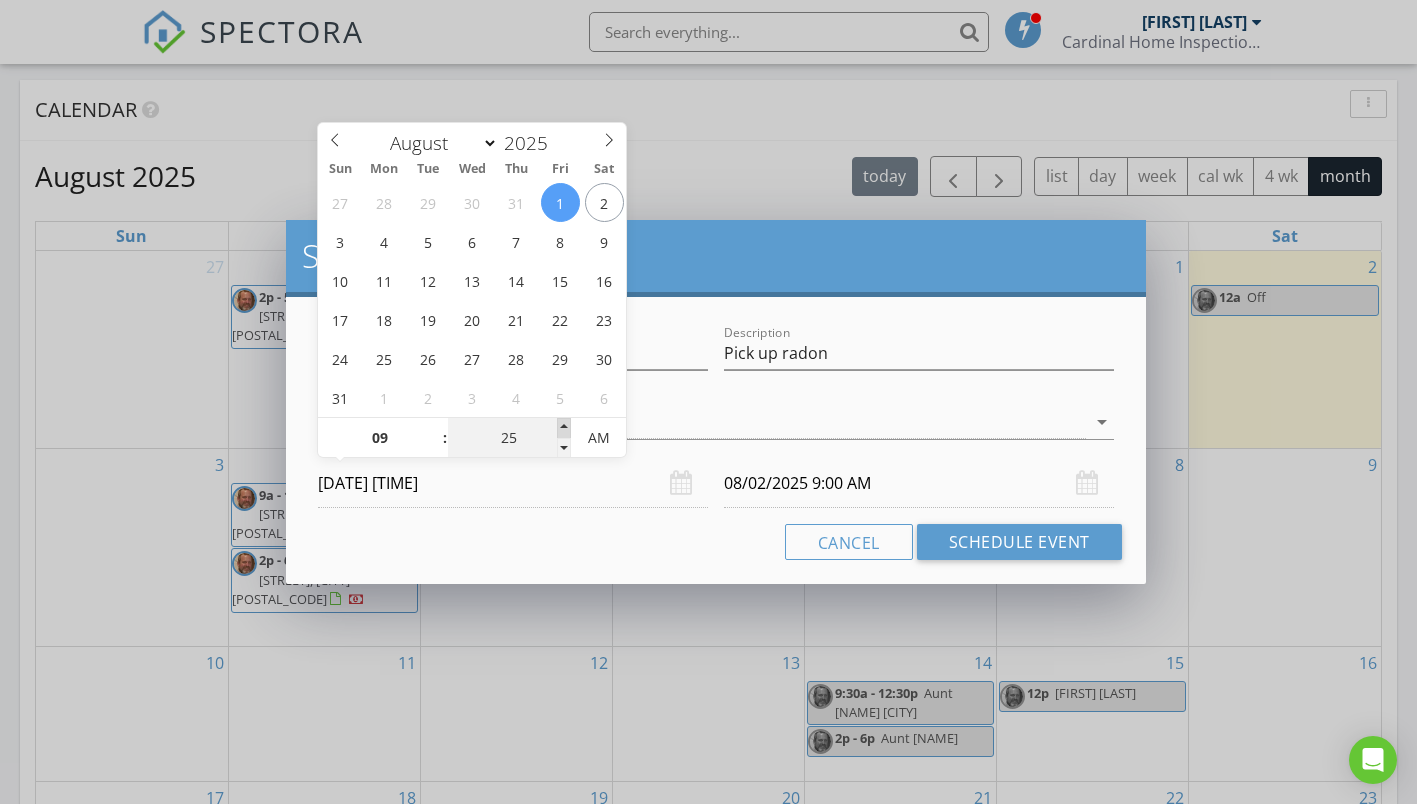 type on "[DATE] [TIME]" 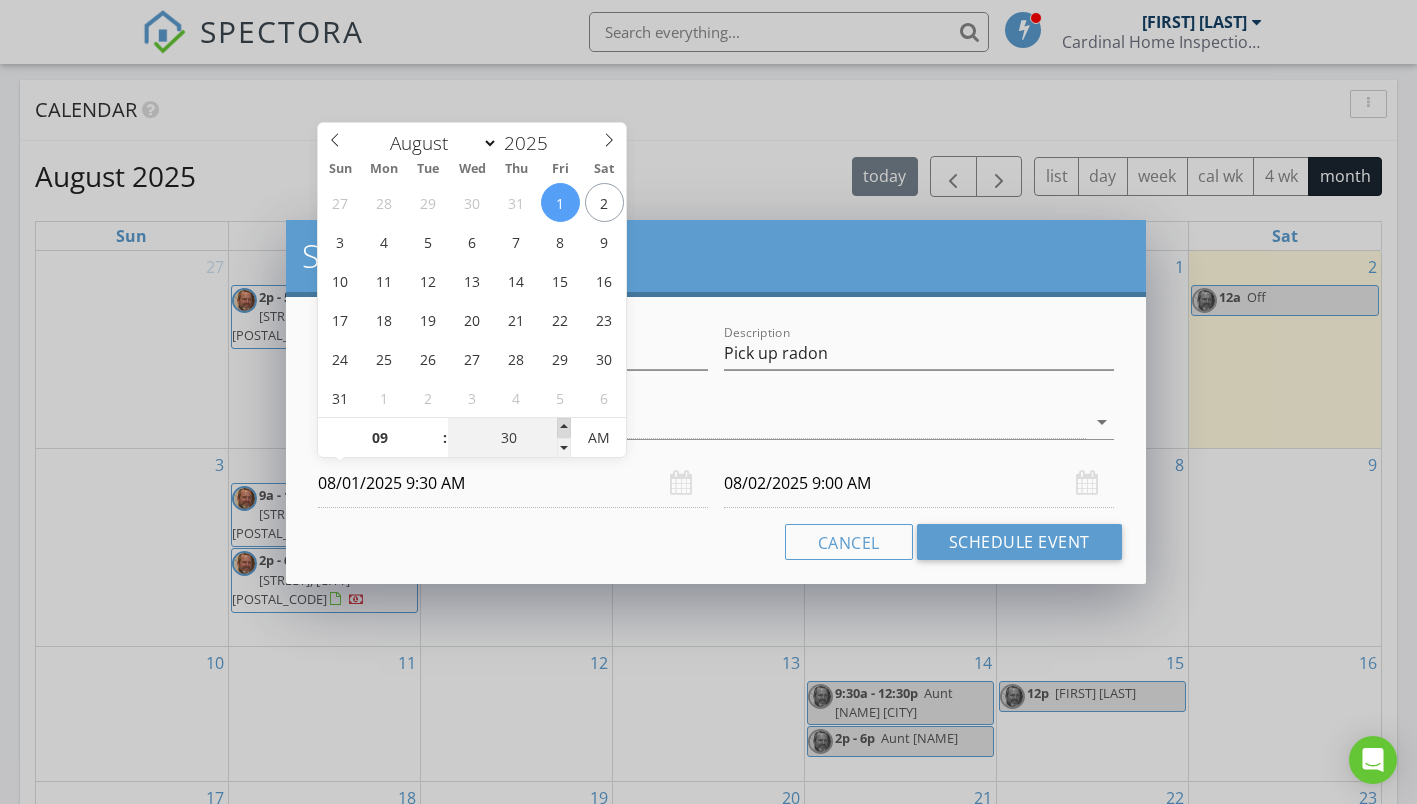 click at bounding box center (564, 428) 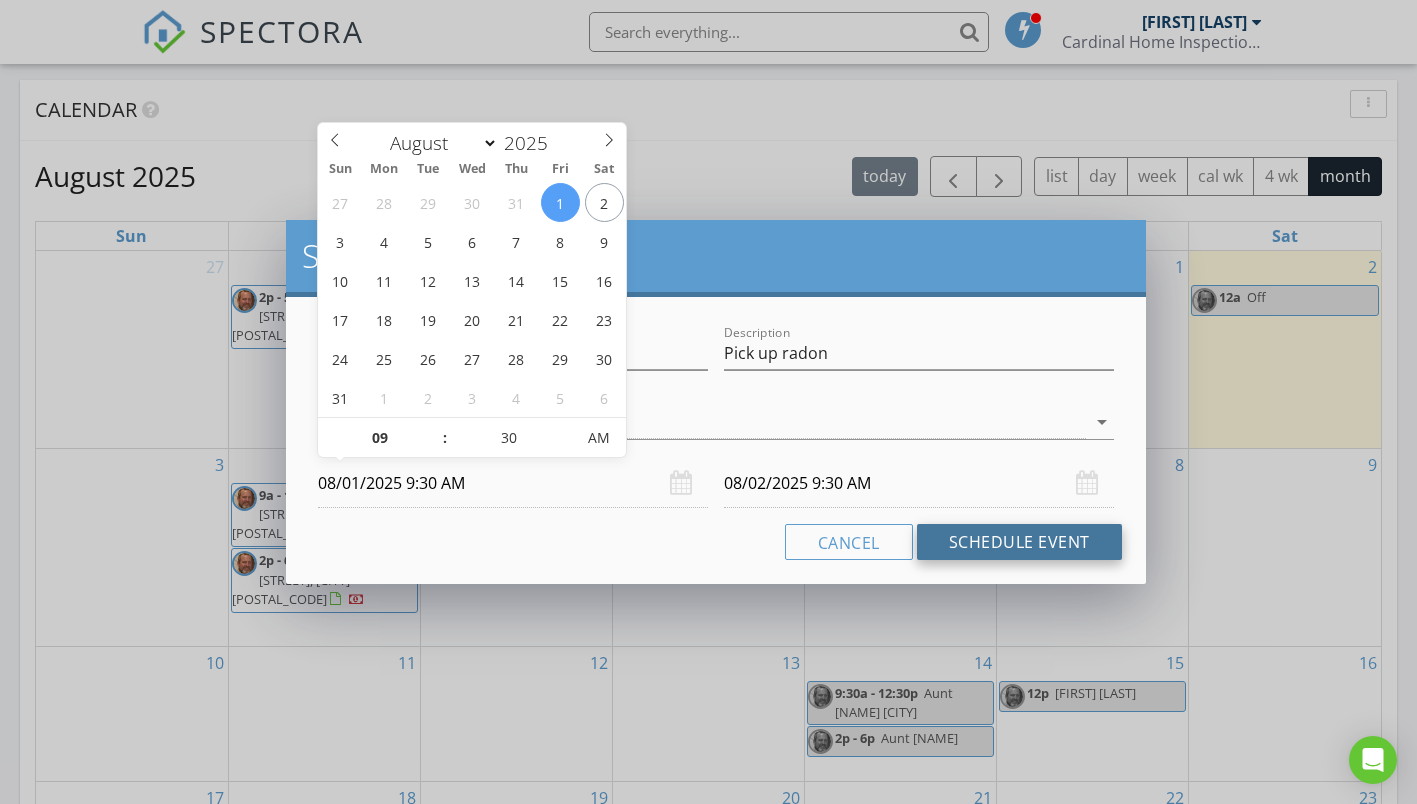 click on "Schedule Event" at bounding box center (1019, 542) 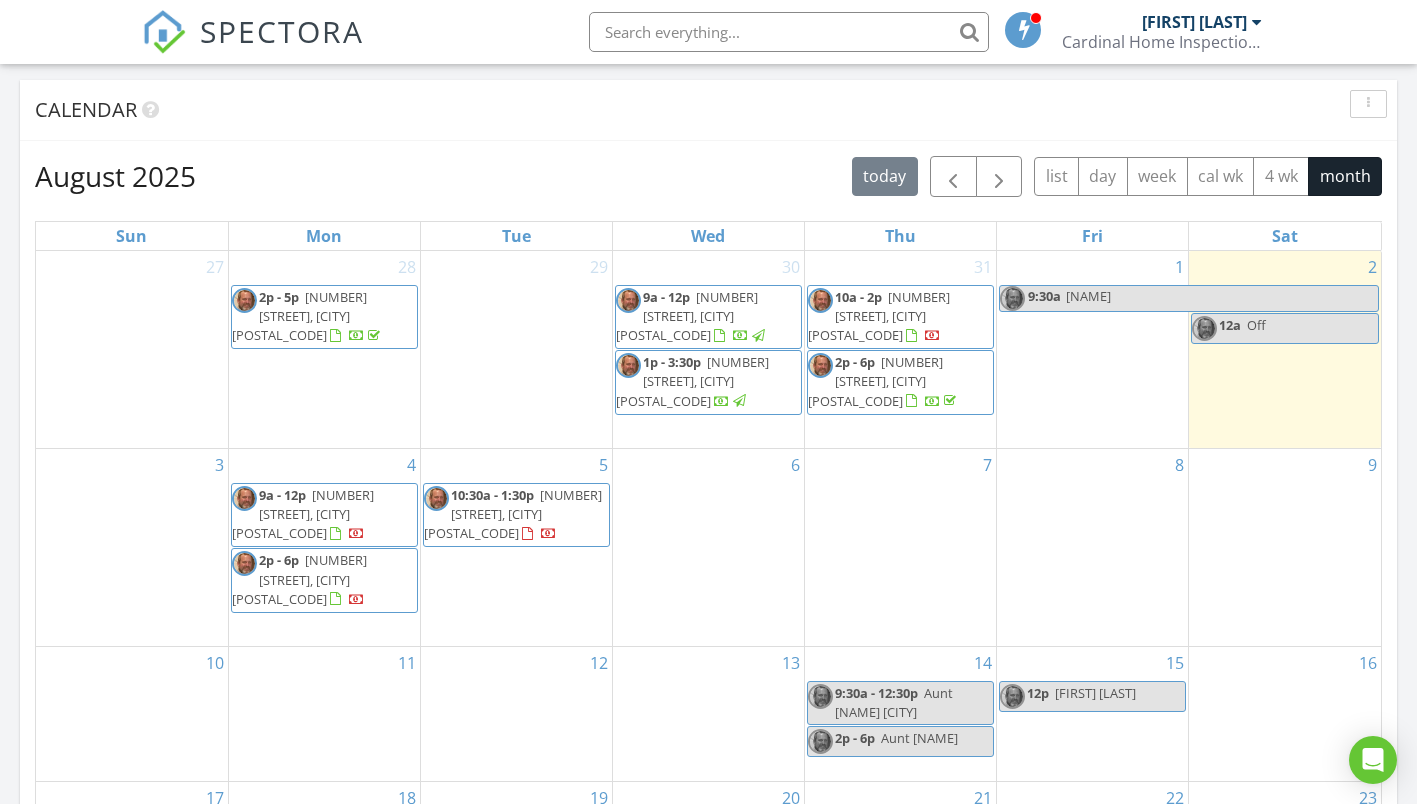 click on "[TIME]
[TIME]
[NAME]" at bounding box center (1092, 349) 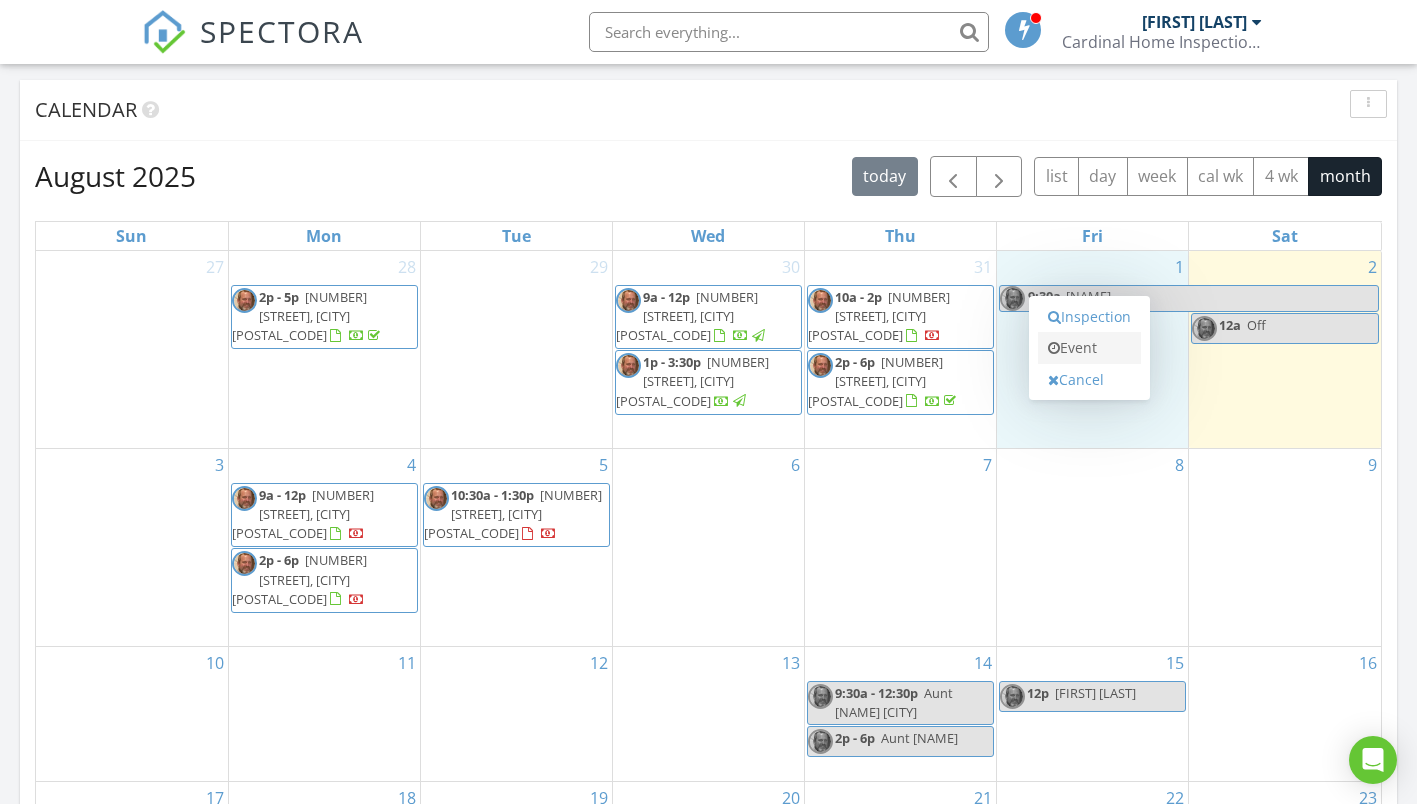 click on "Event" at bounding box center (1089, 348) 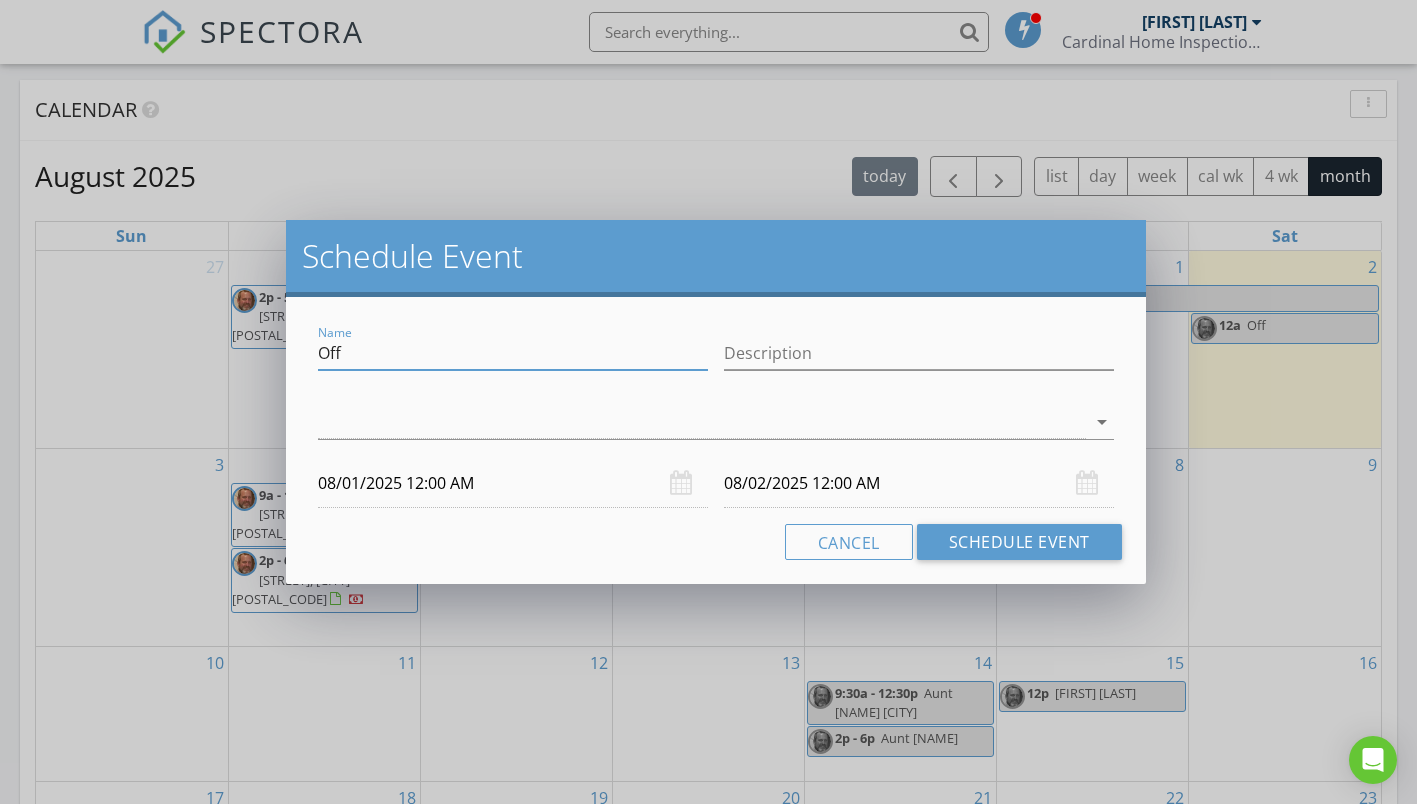 click on "Off" at bounding box center (513, 353) 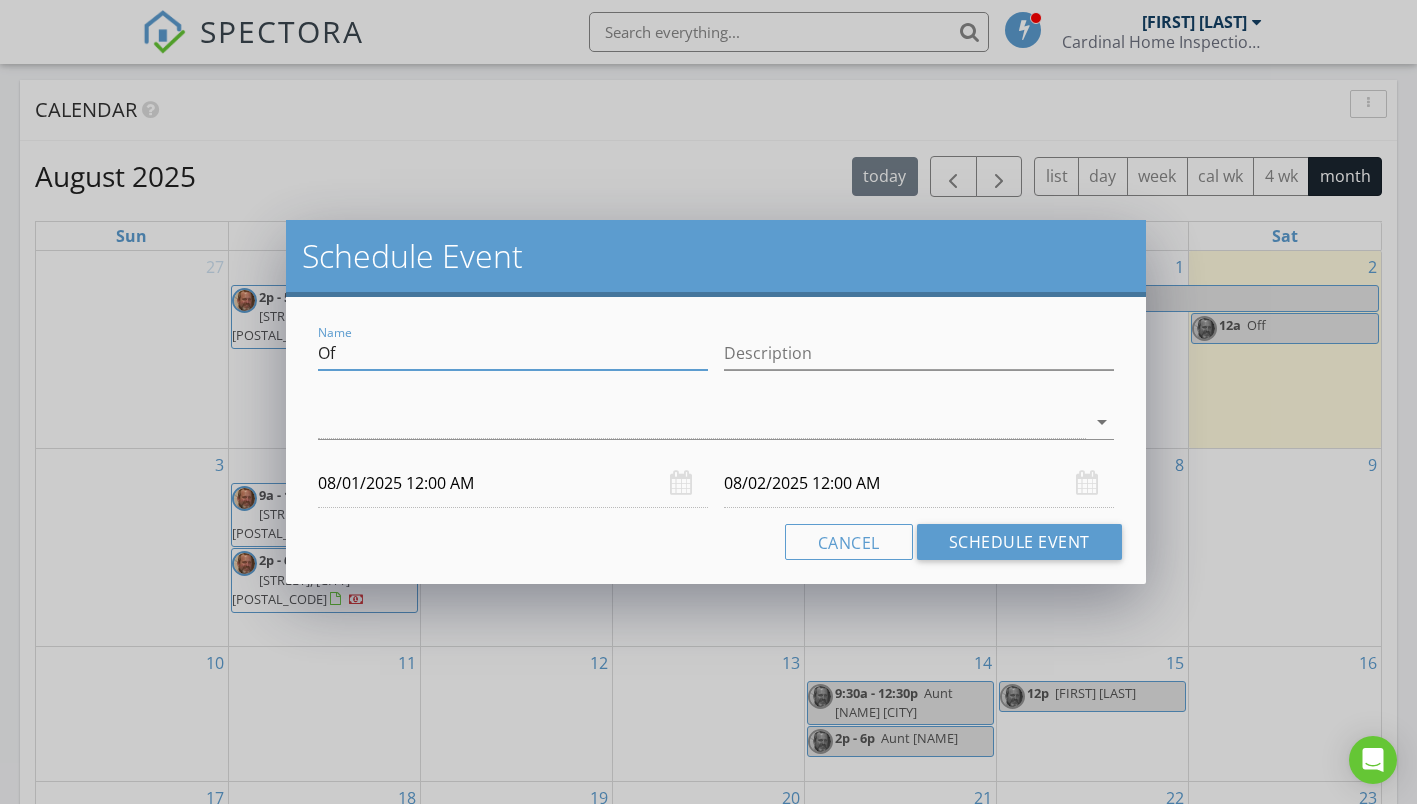 type on "O" 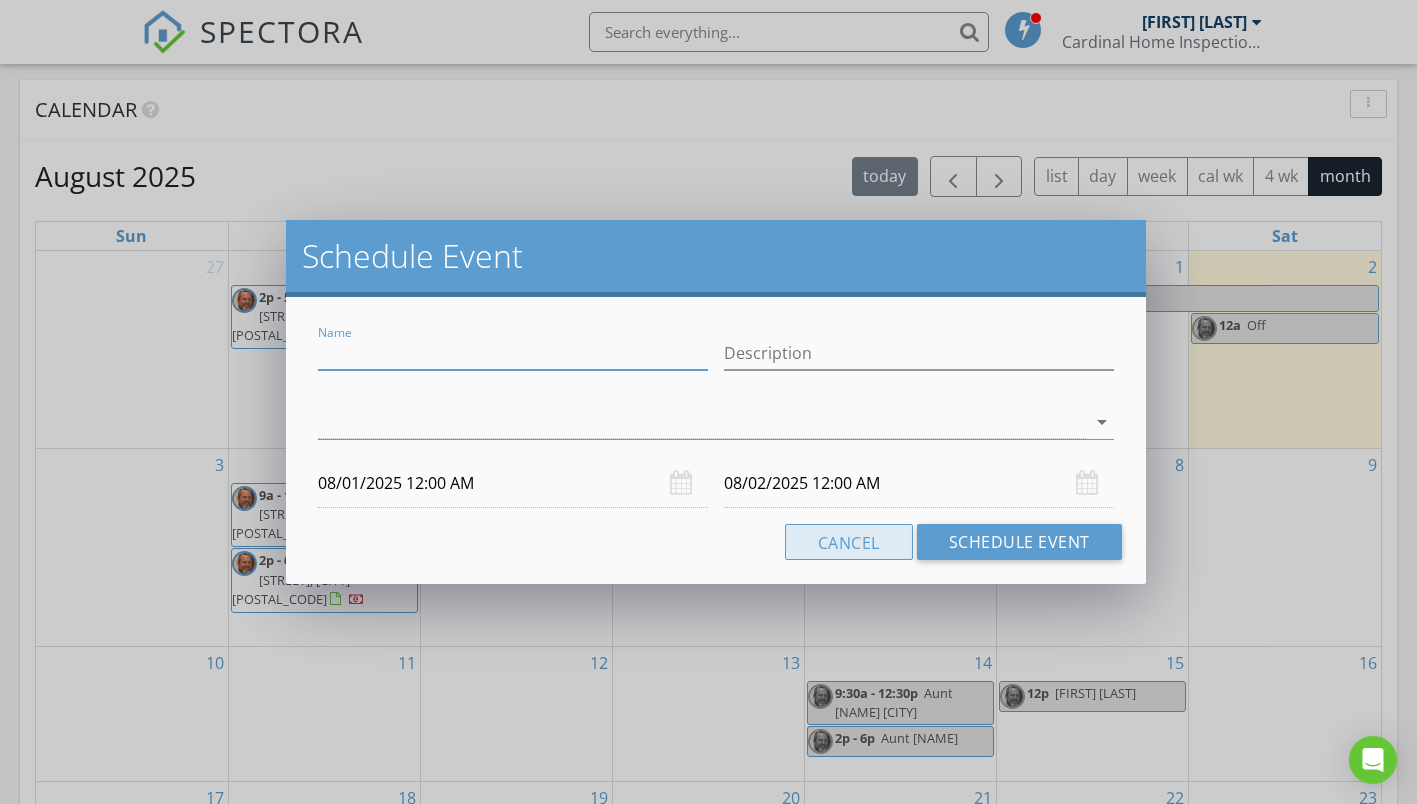 type 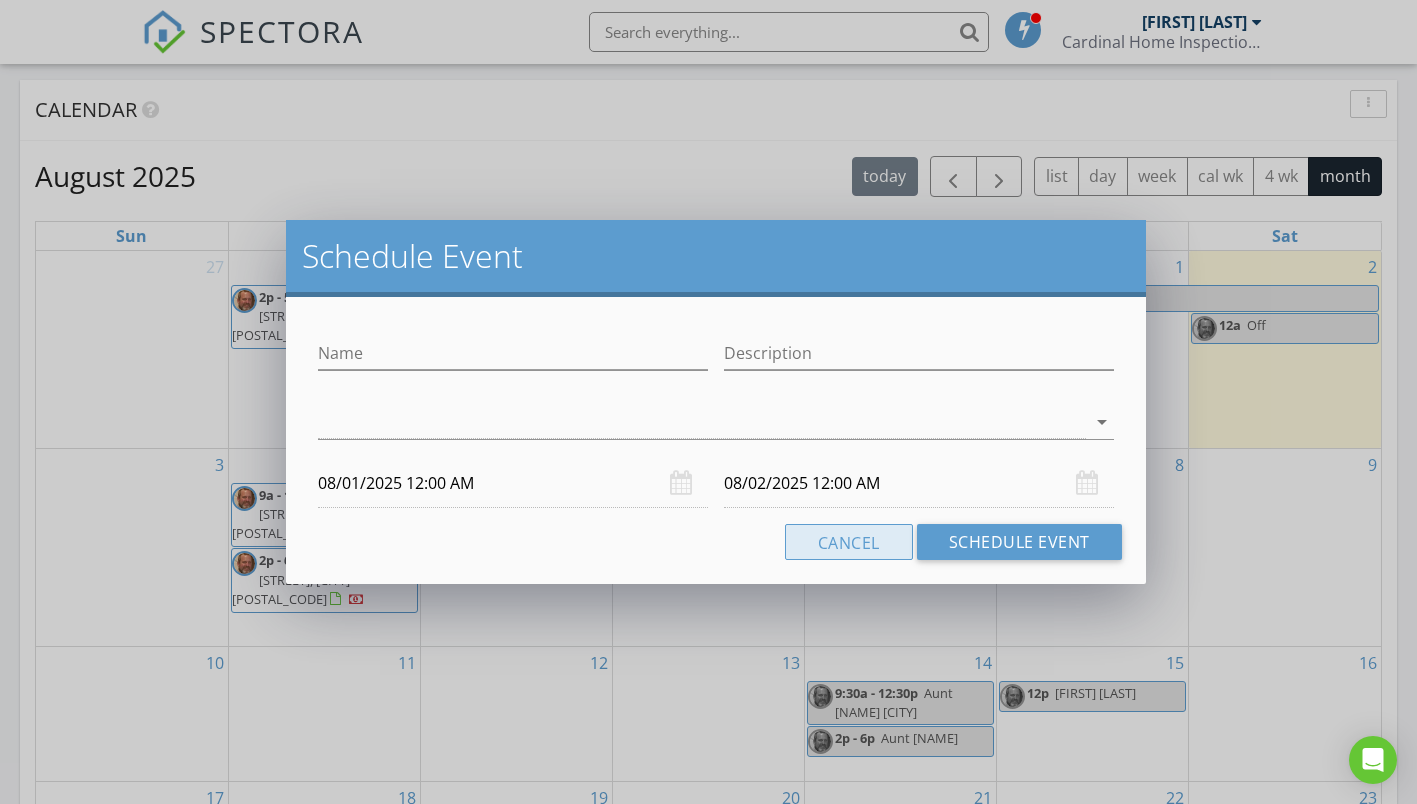 click on "Cancel" at bounding box center [849, 542] 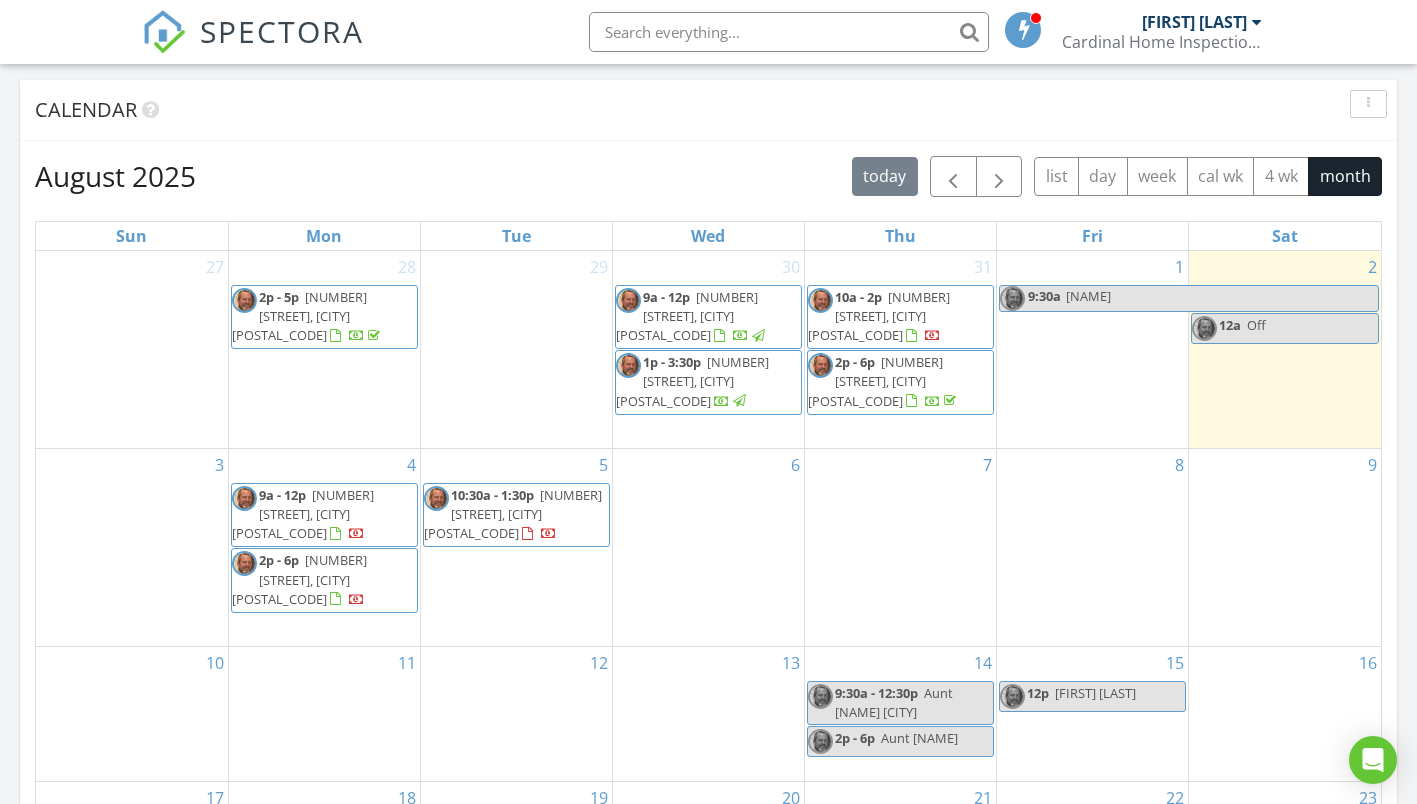 click on "[TIME]
[TIME]
[NAME]" at bounding box center [1092, 349] 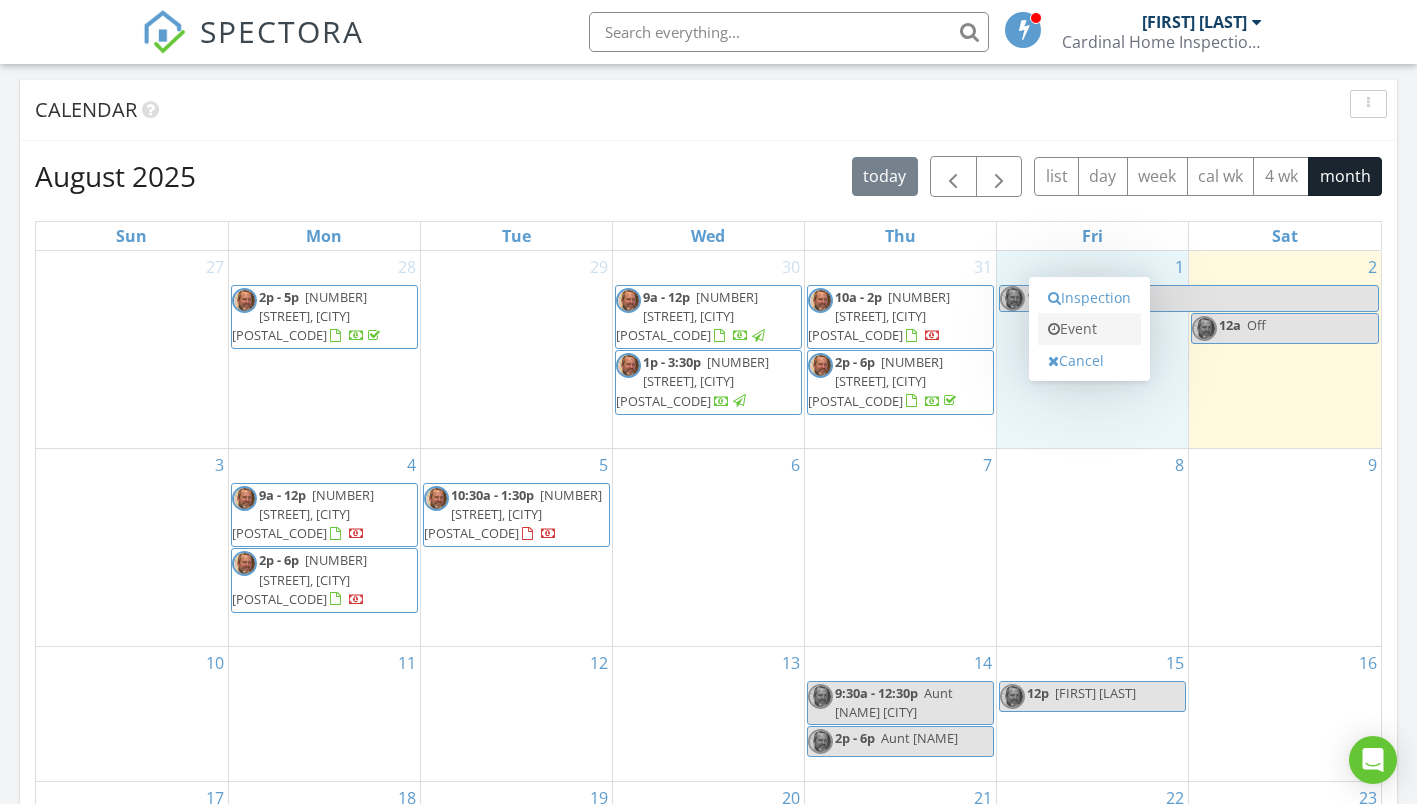 click on "Event" at bounding box center (1089, 329) 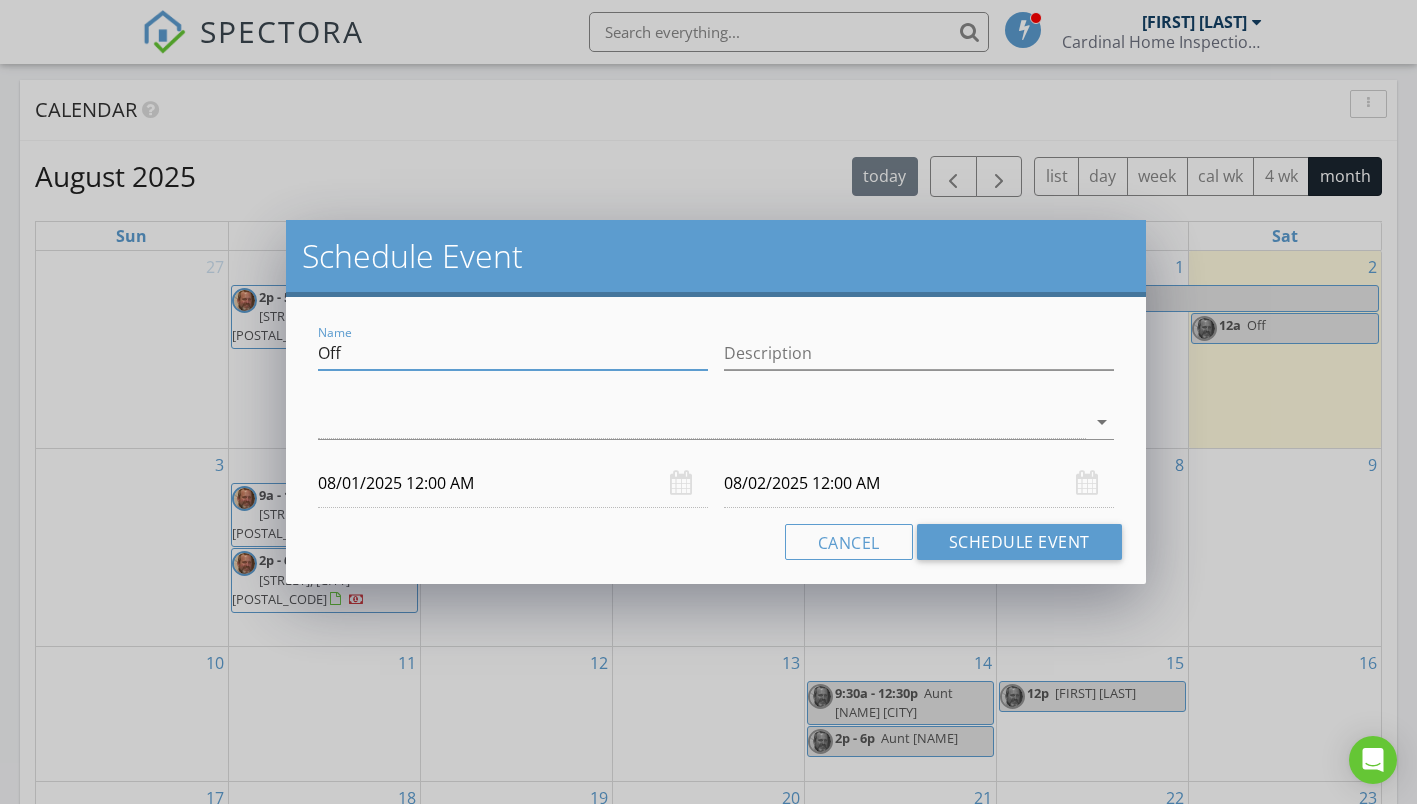 click on "Off" at bounding box center [513, 353] 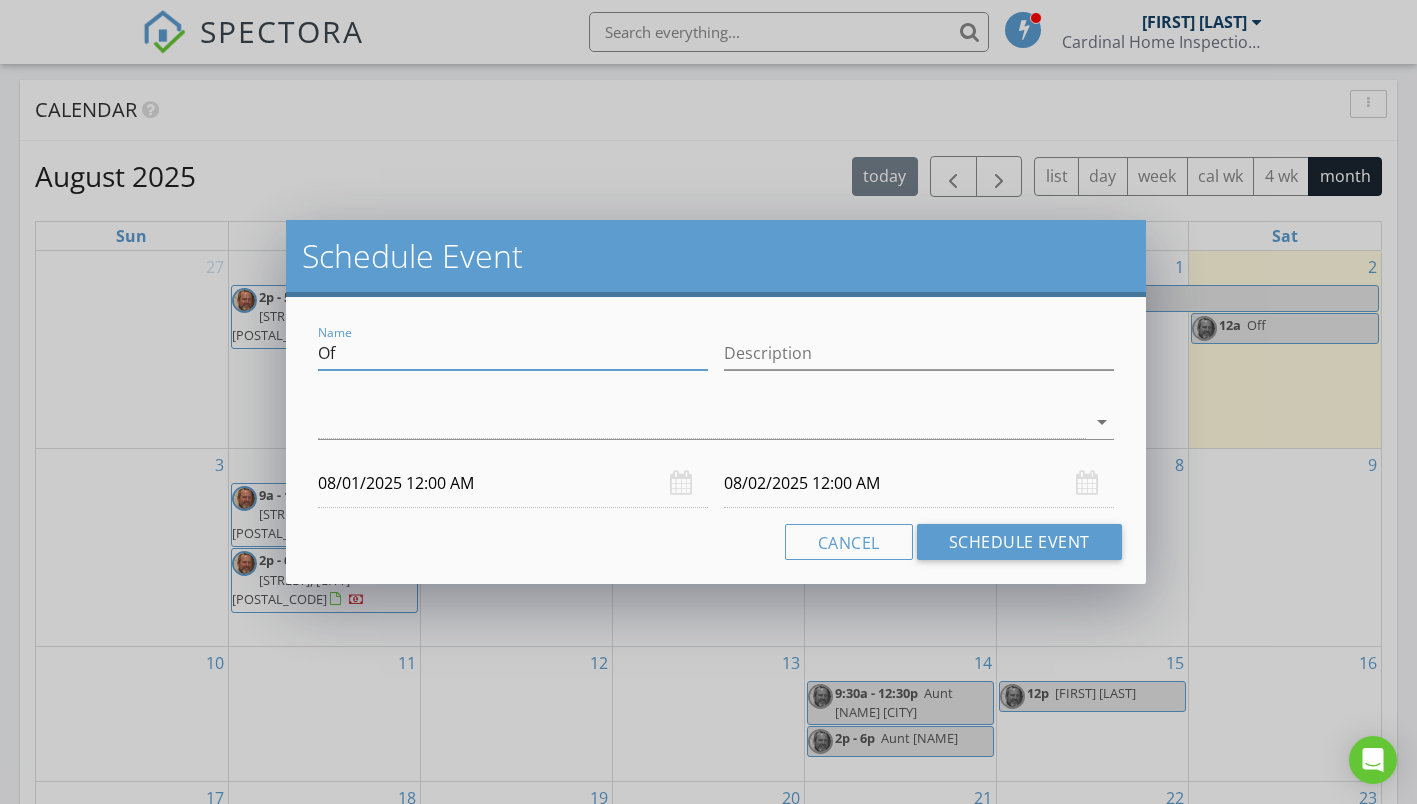 type on "O" 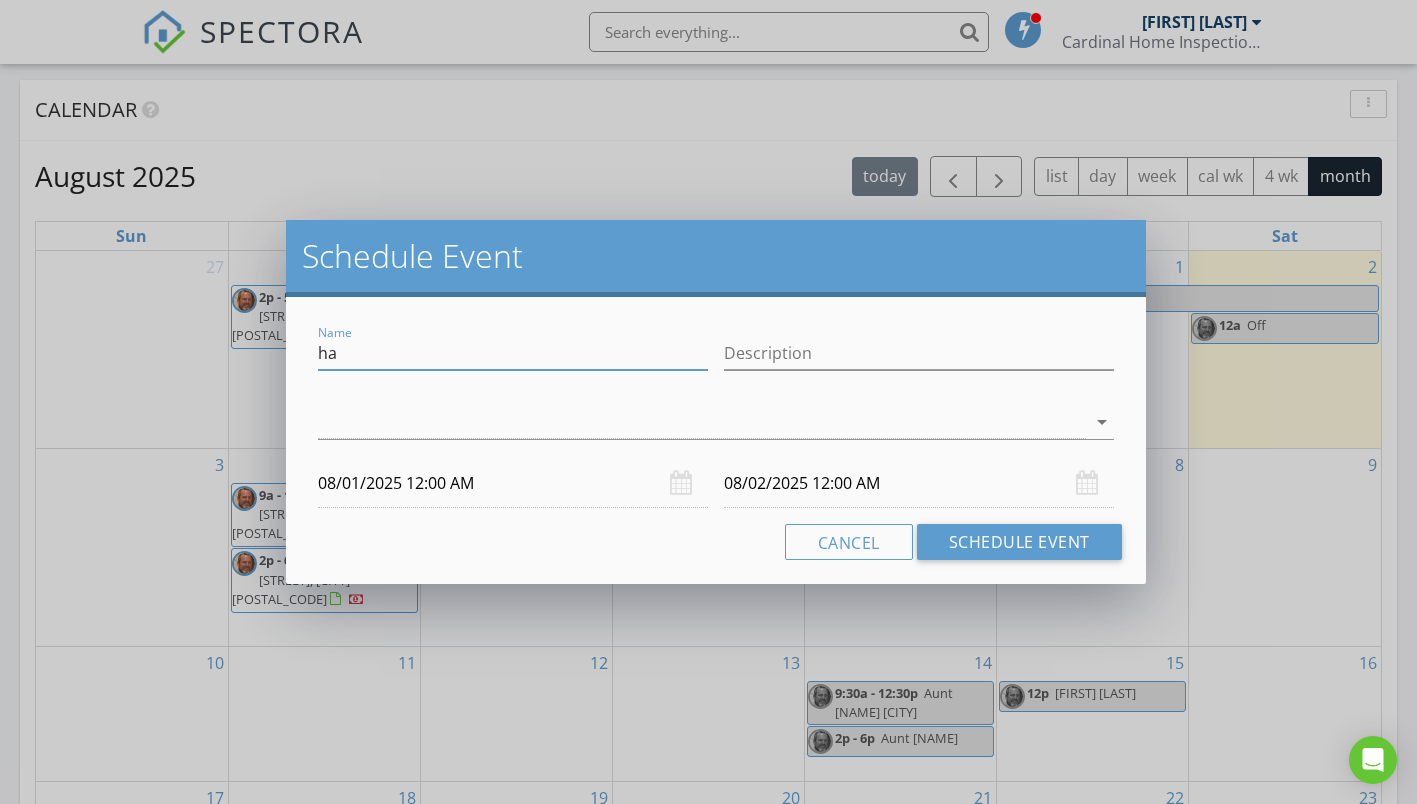 type on "h" 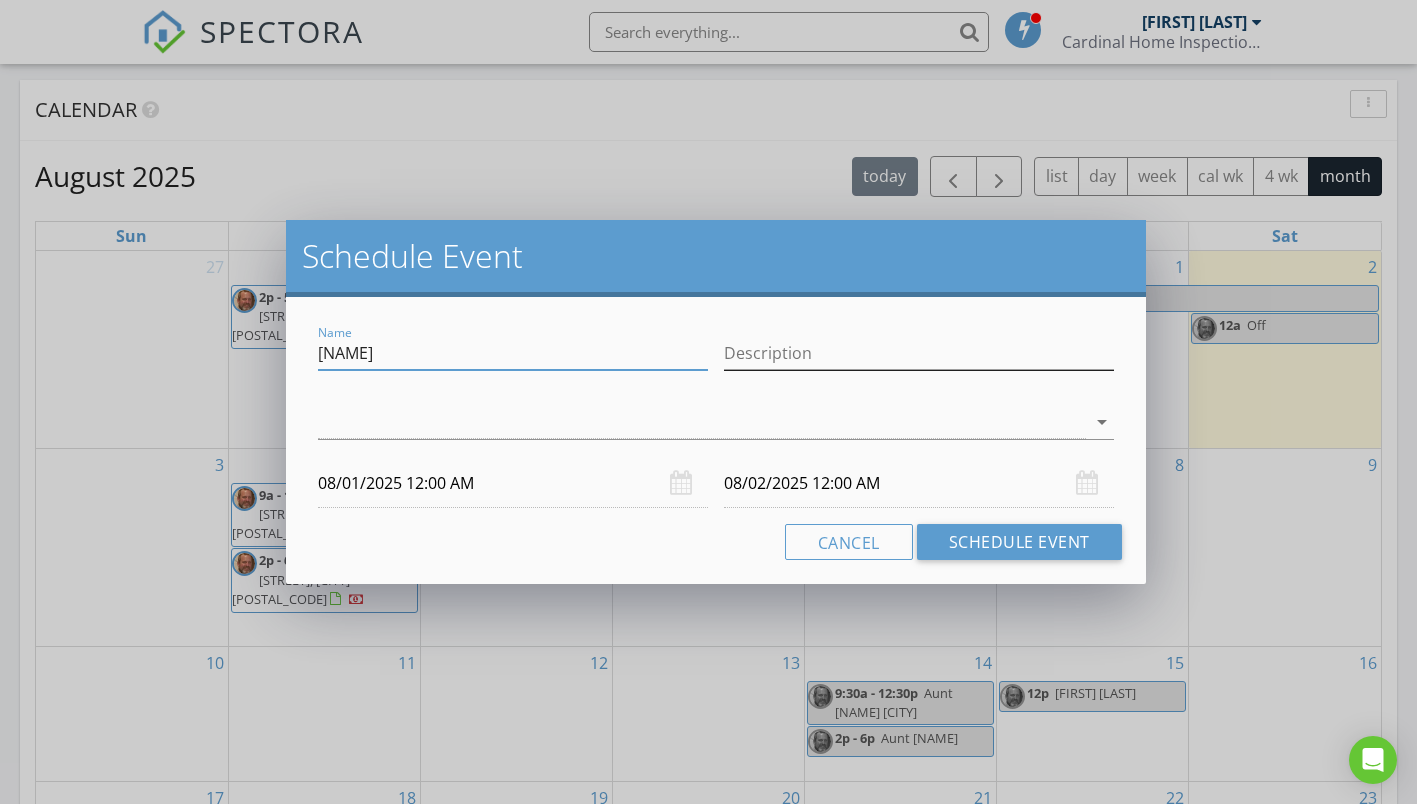 type on "[NAME]" 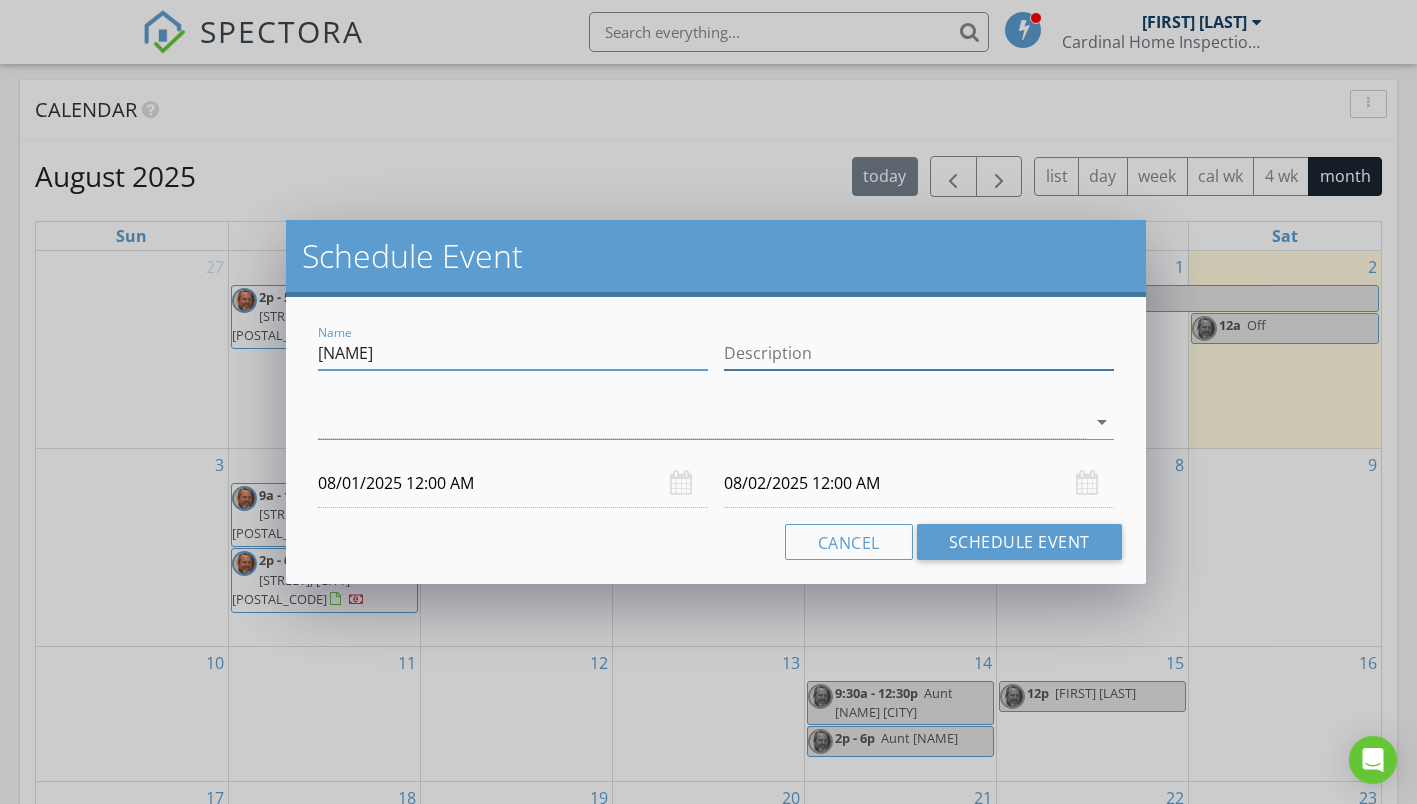 click on "Description" at bounding box center (919, 353) 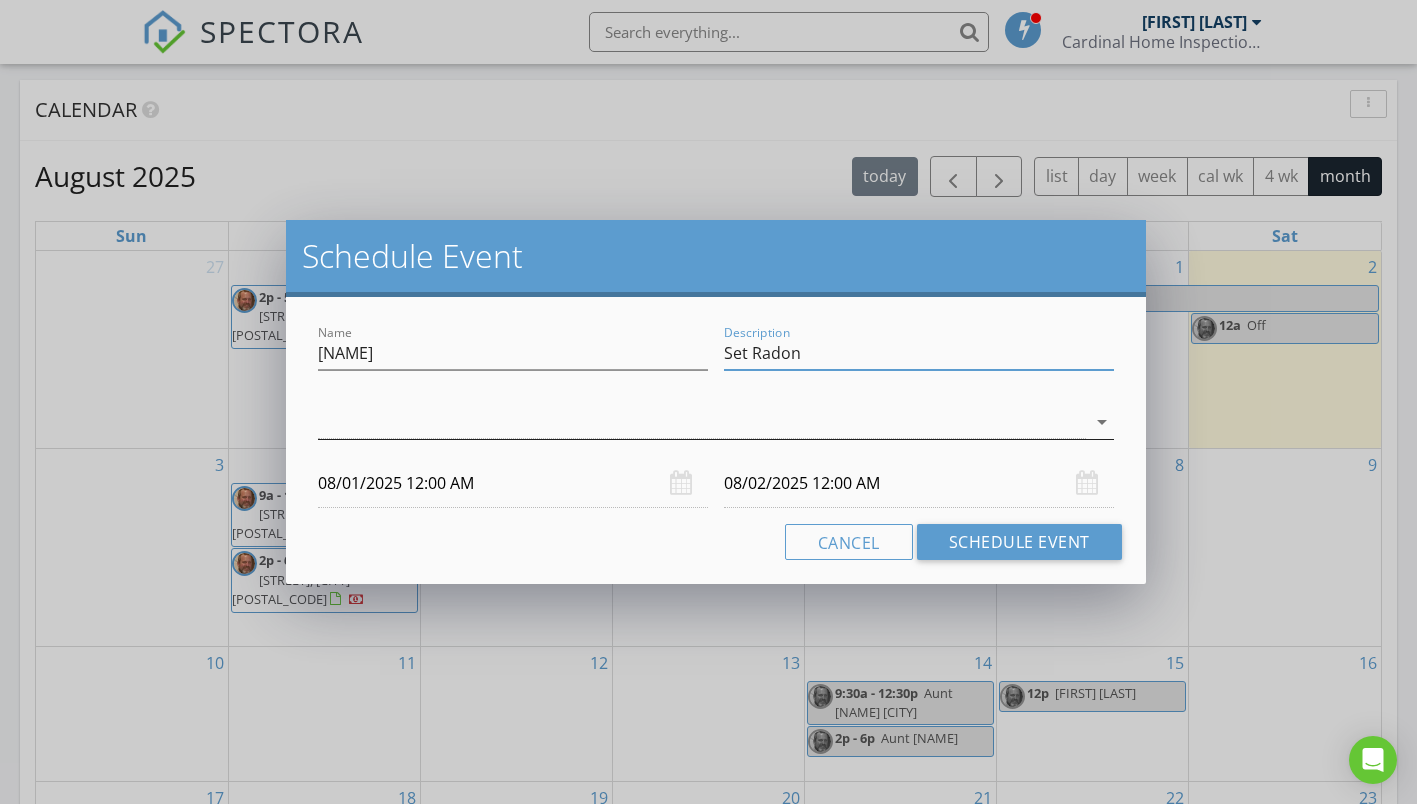 type on "Set Radon" 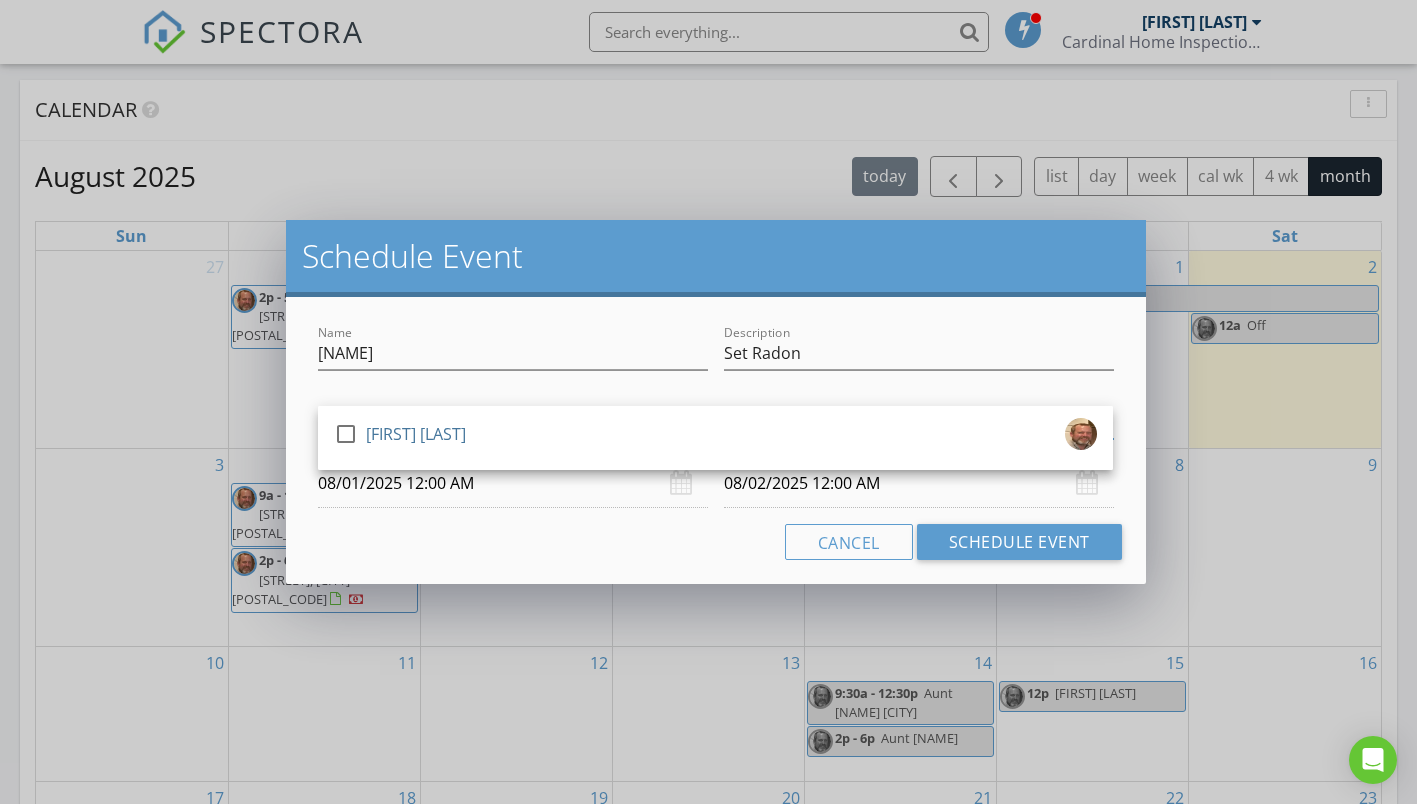 click on "[FIRST] [LAST]" at bounding box center [416, 434] 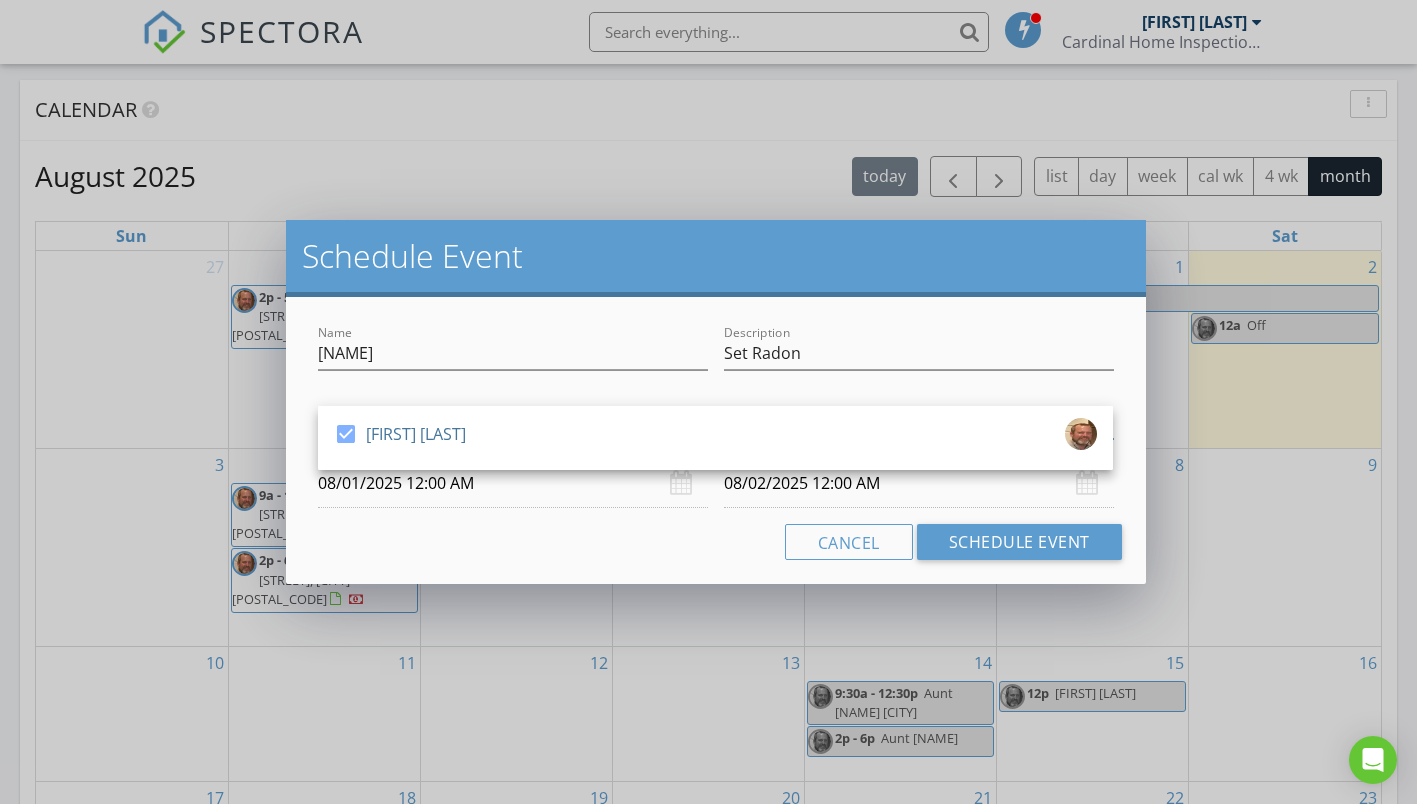 click on "08/01/2025 12:00 AM" at bounding box center (513, 483) 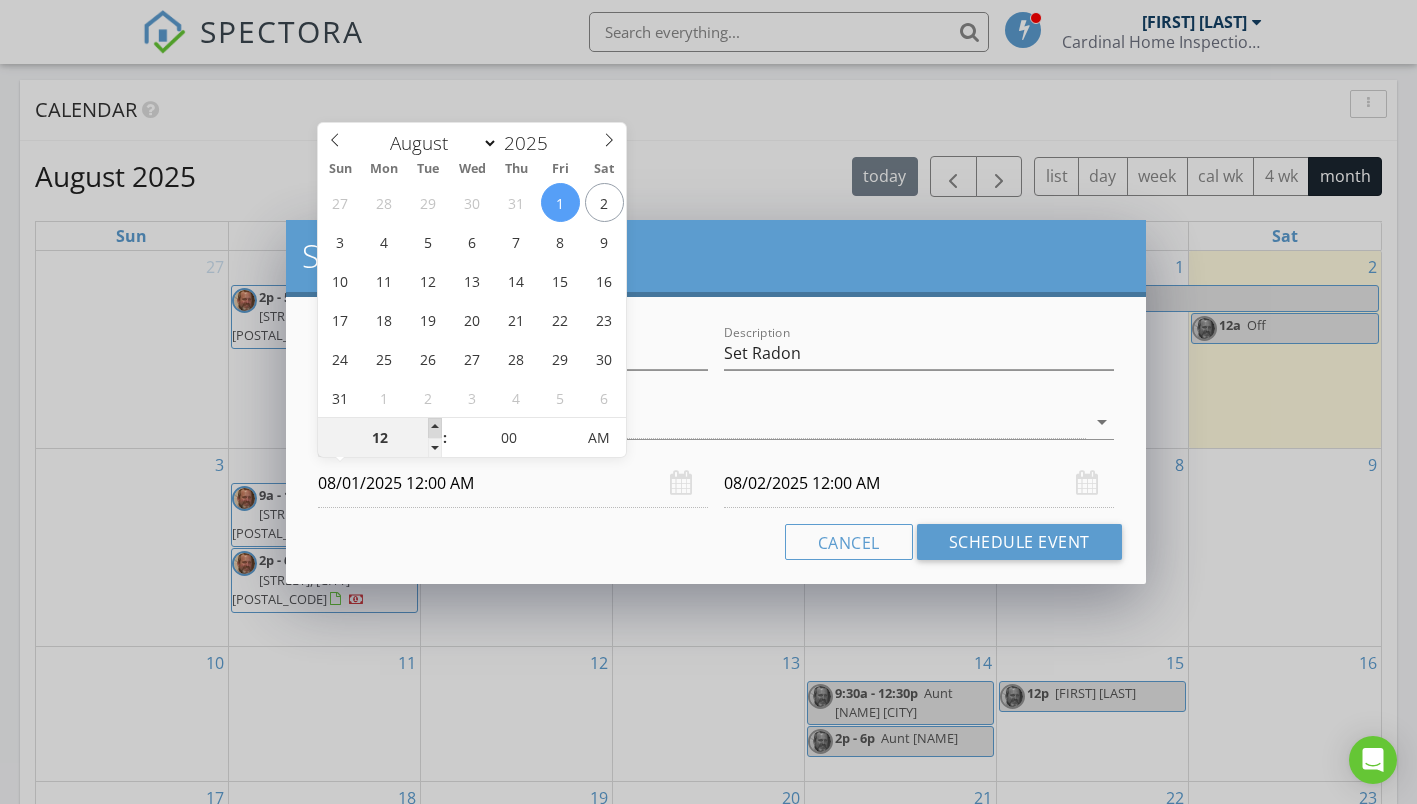type on "01" 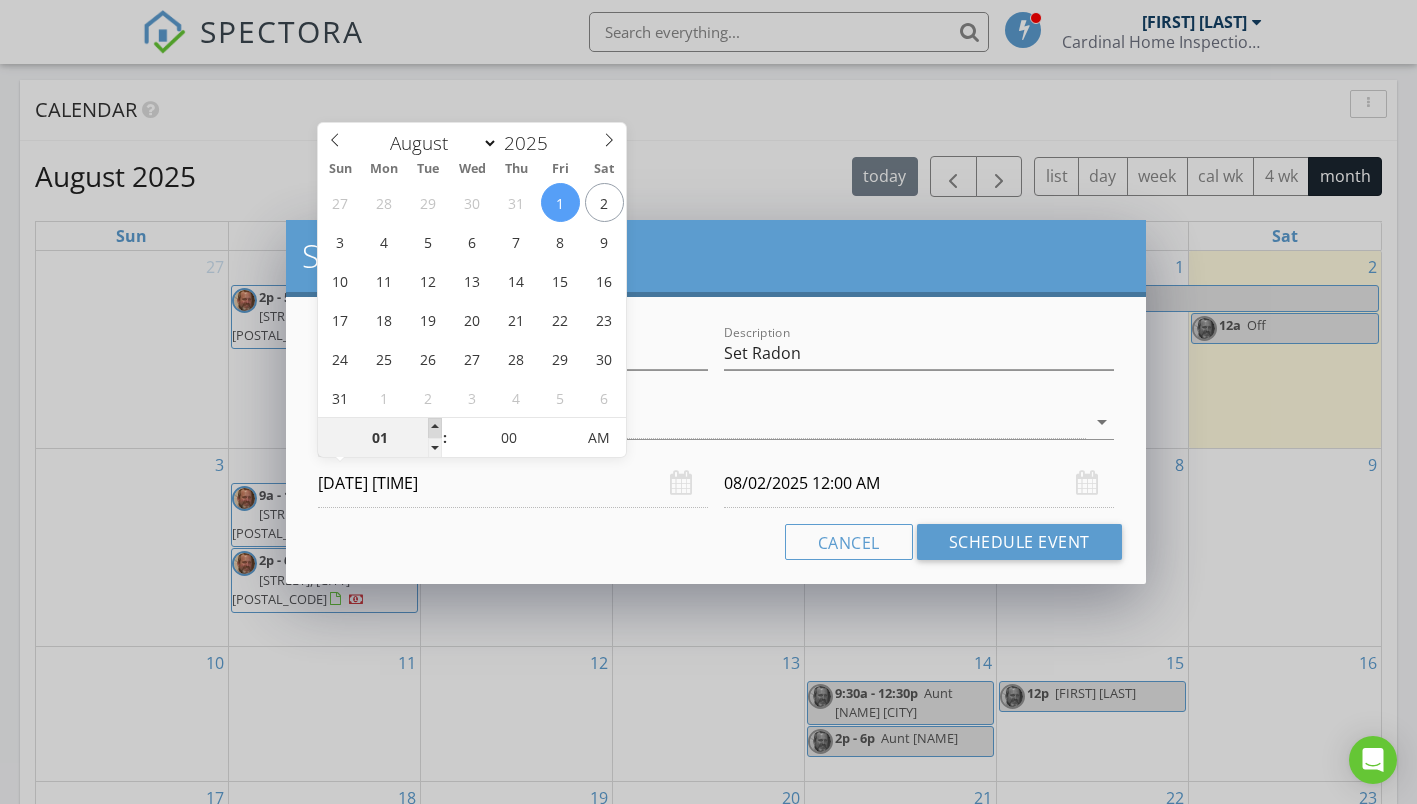 click at bounding box center [435, 428] 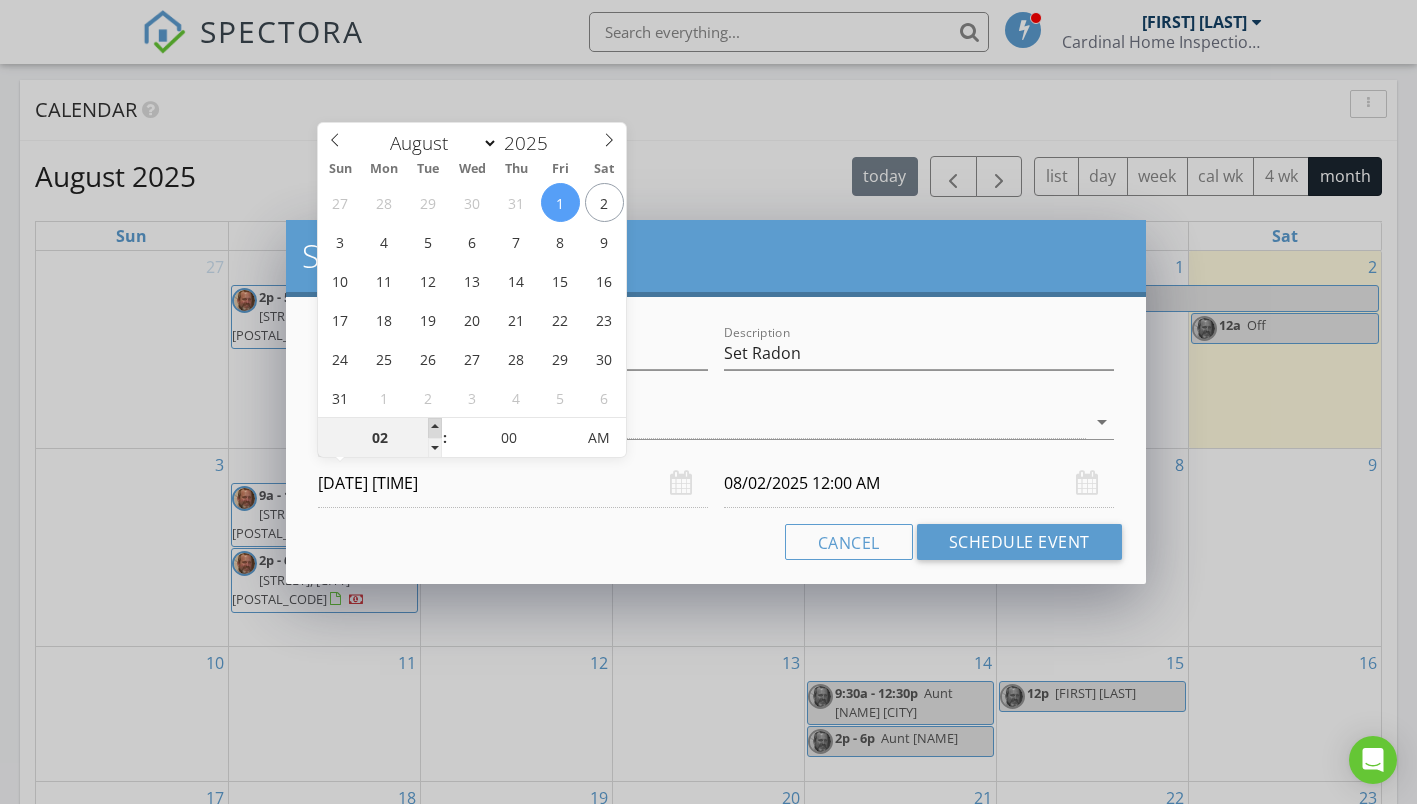 click at bounding box center (435, 428) 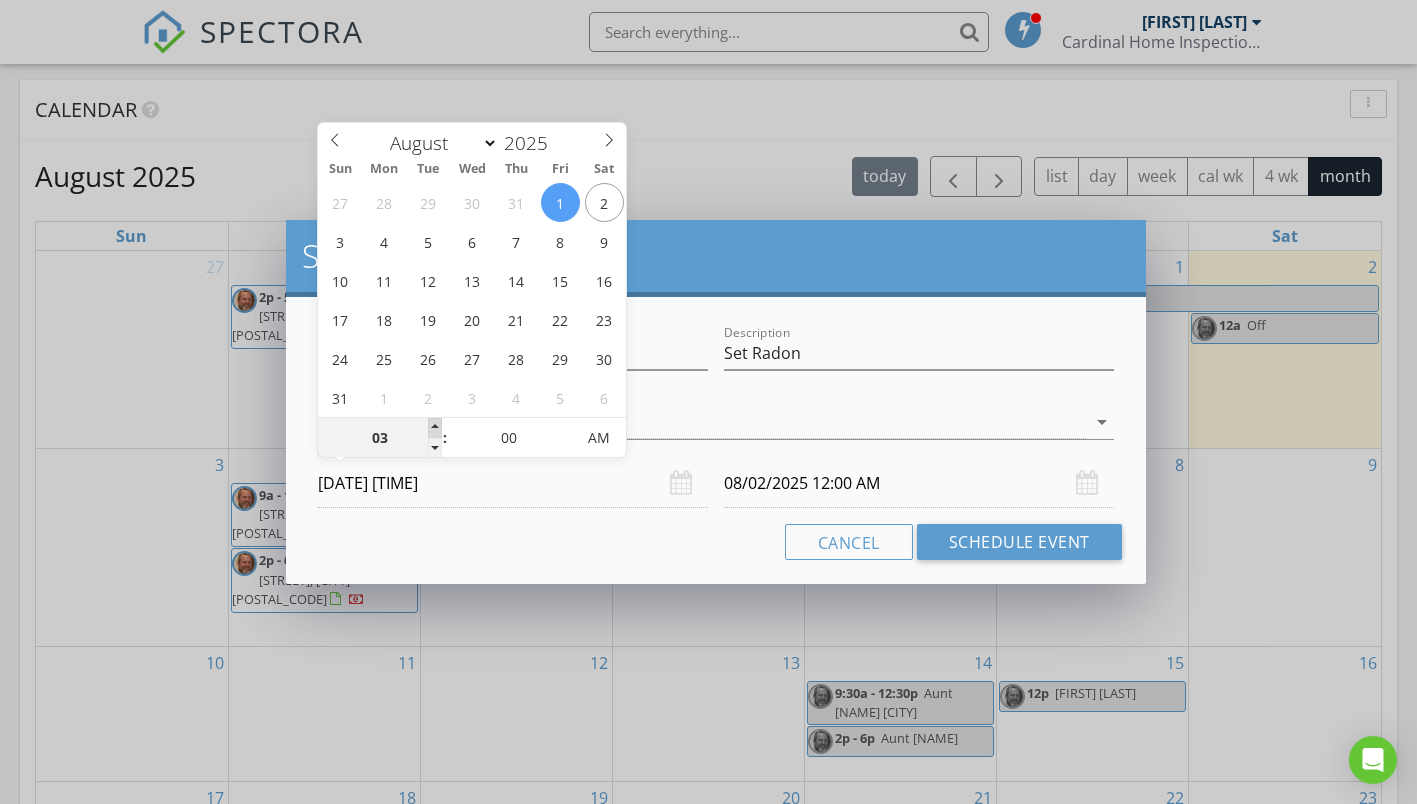 click at bounding box center [435, 428] 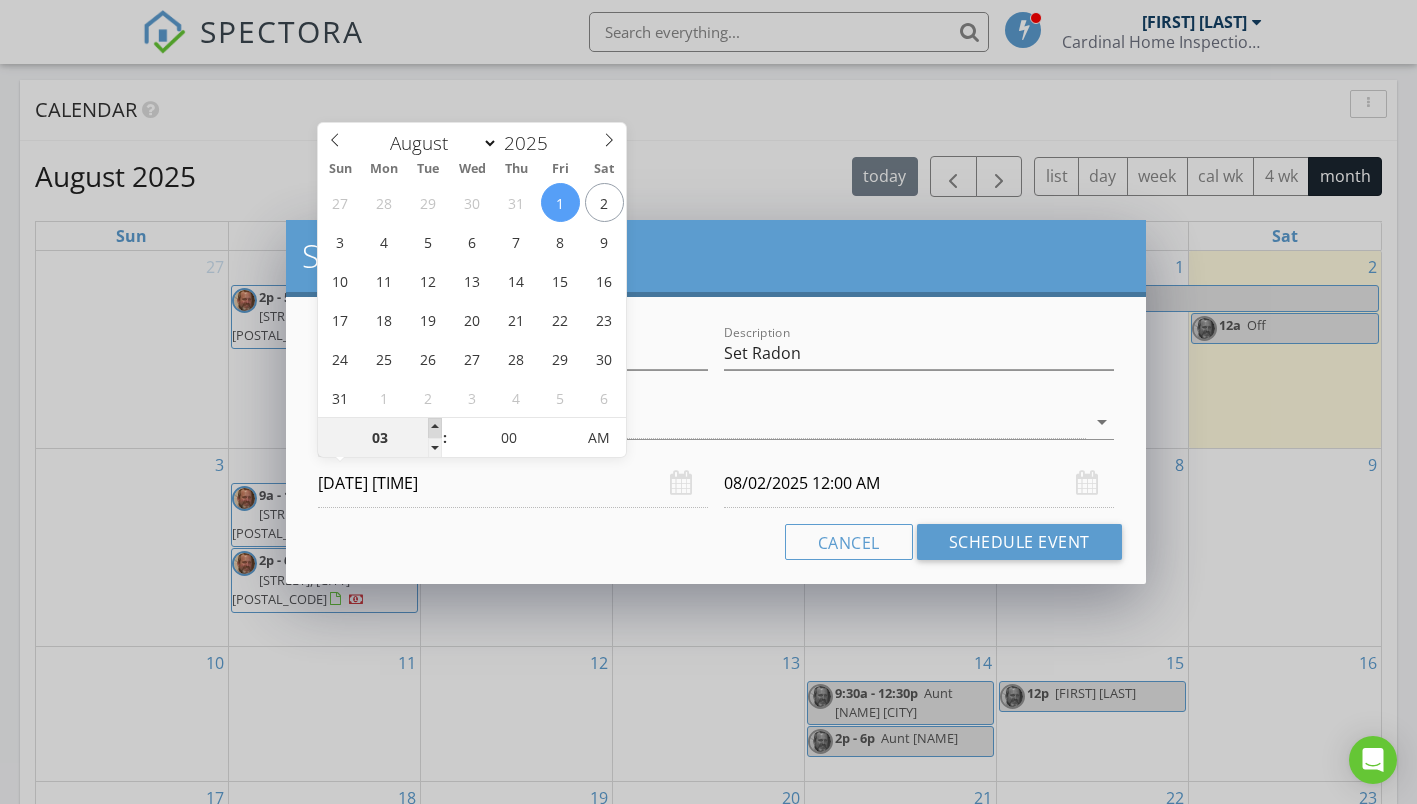 type on "04" 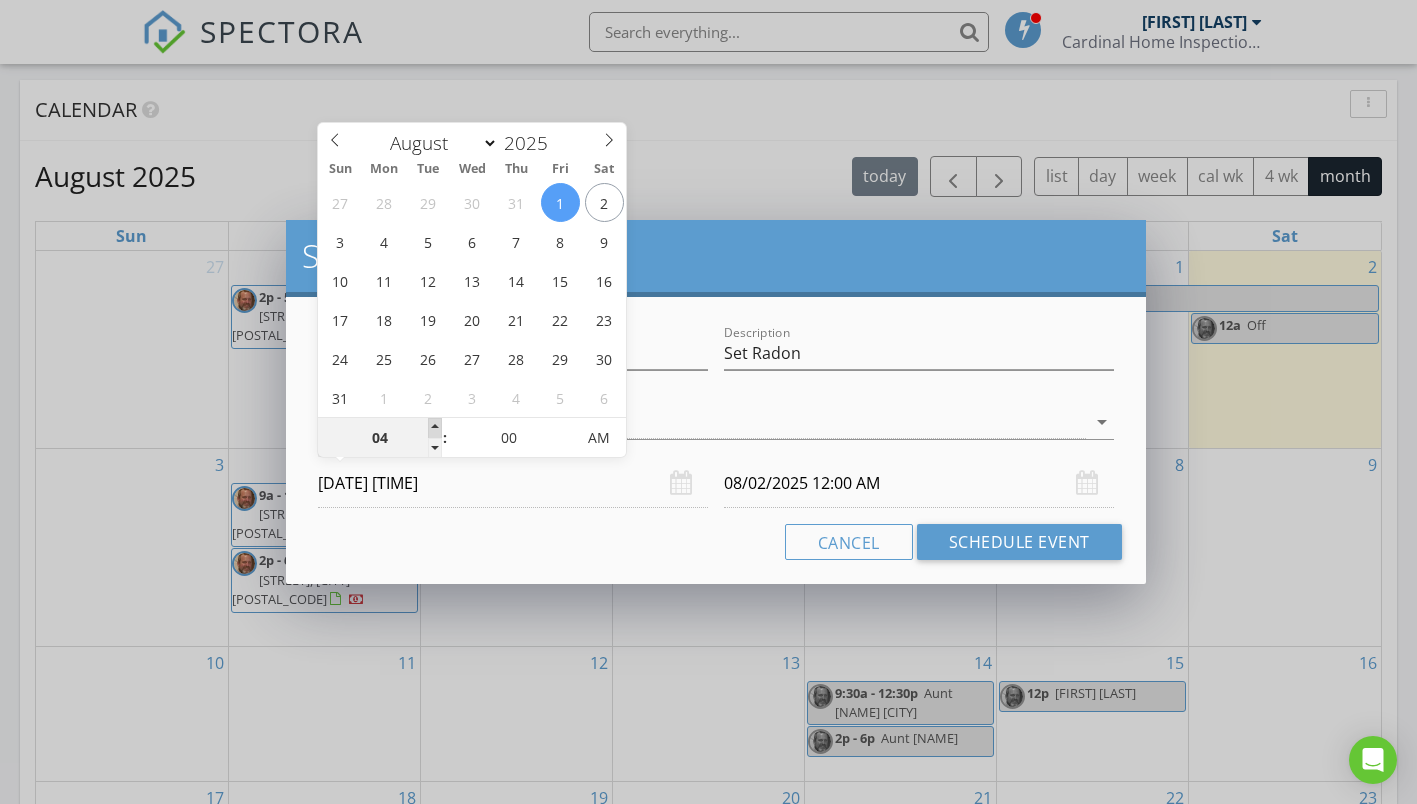 click at bounding box center [435, 428] 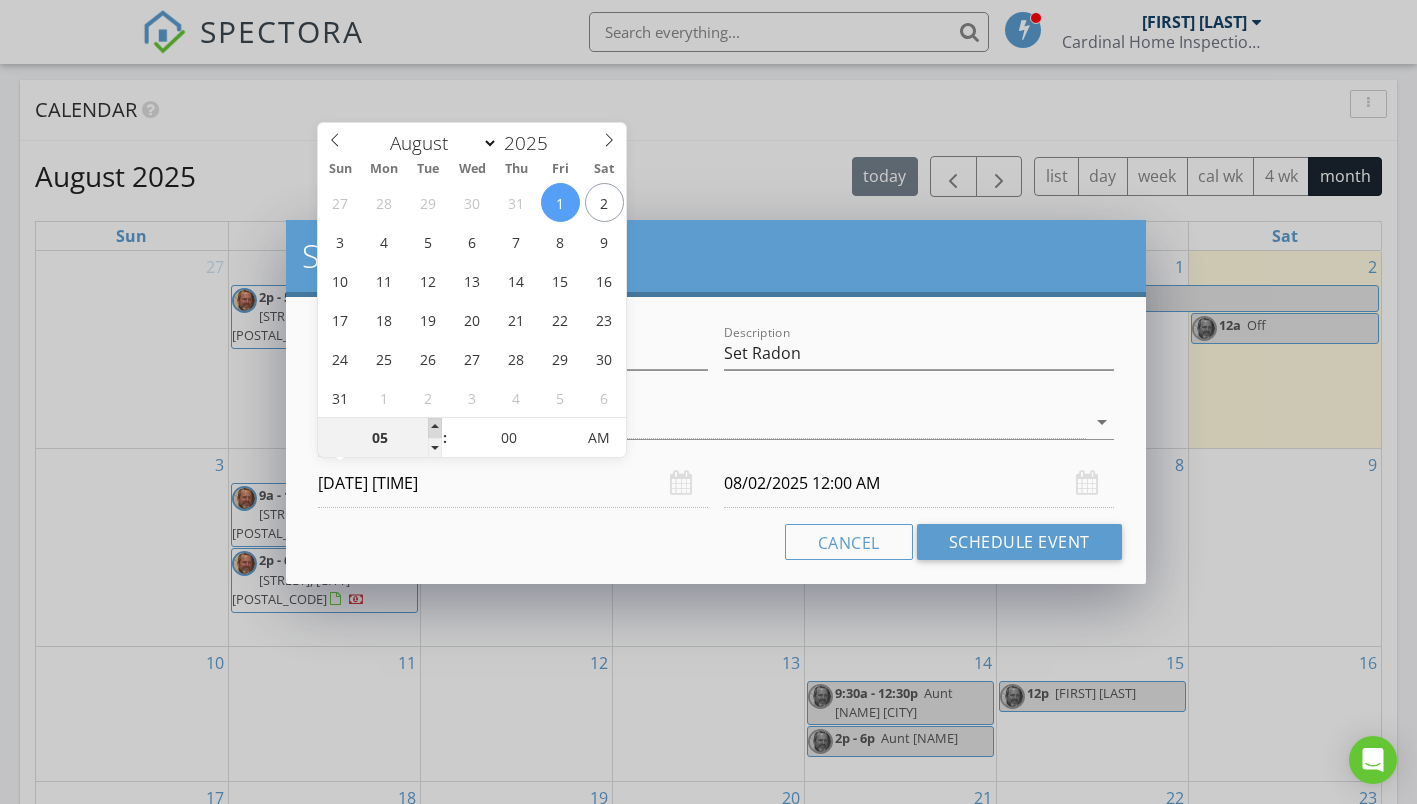 click at bounding box center [435, 428] 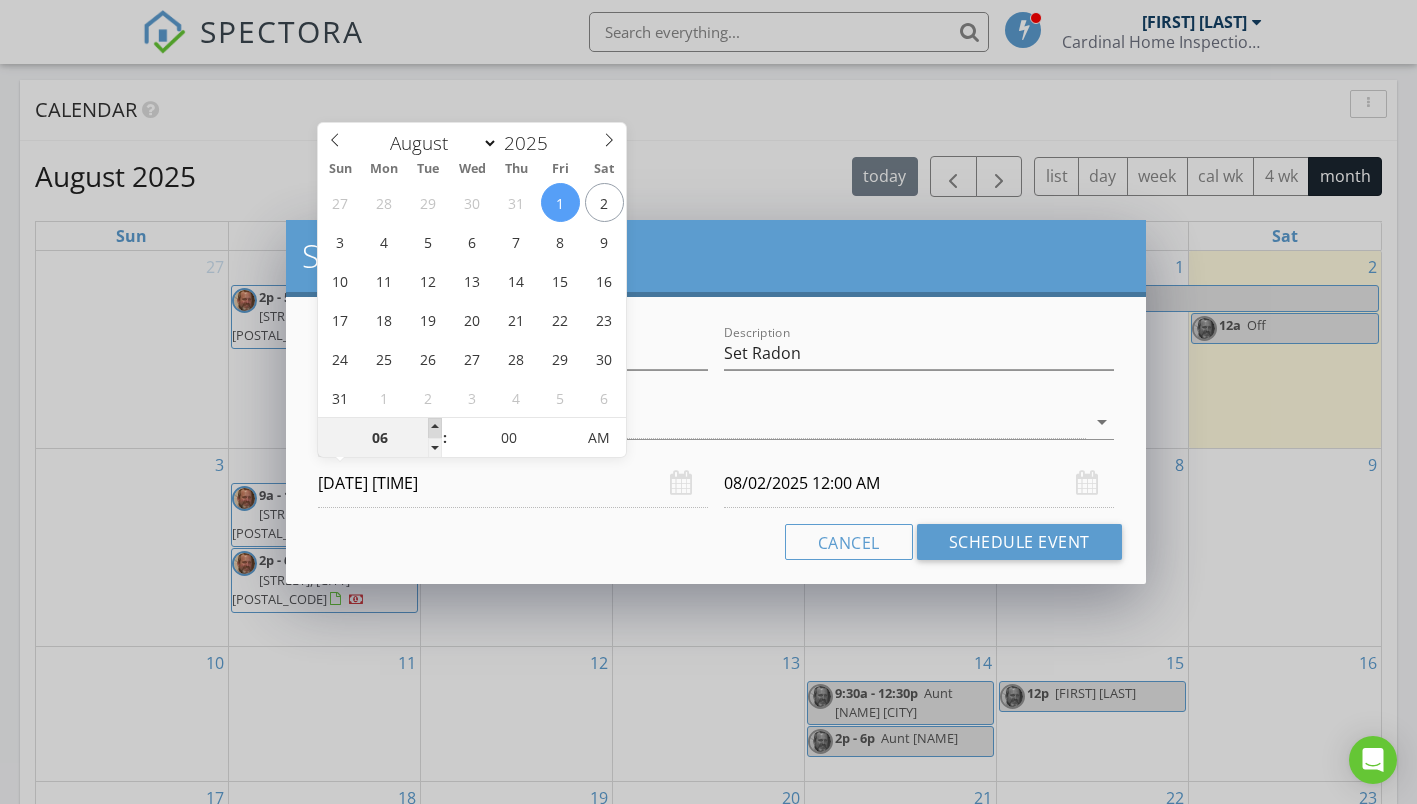 click at bounding box center (435, 428) 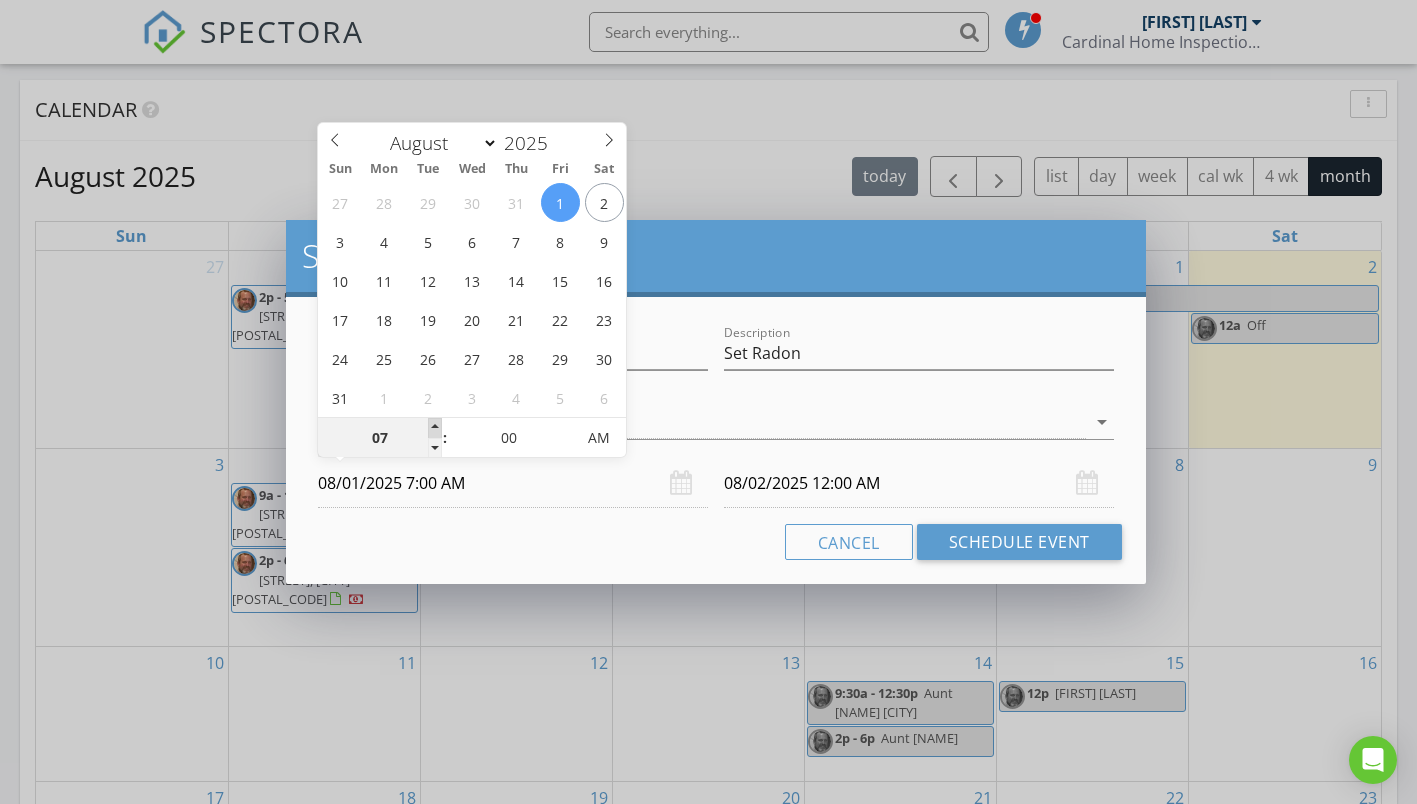 click at bounding box center (435, 428) 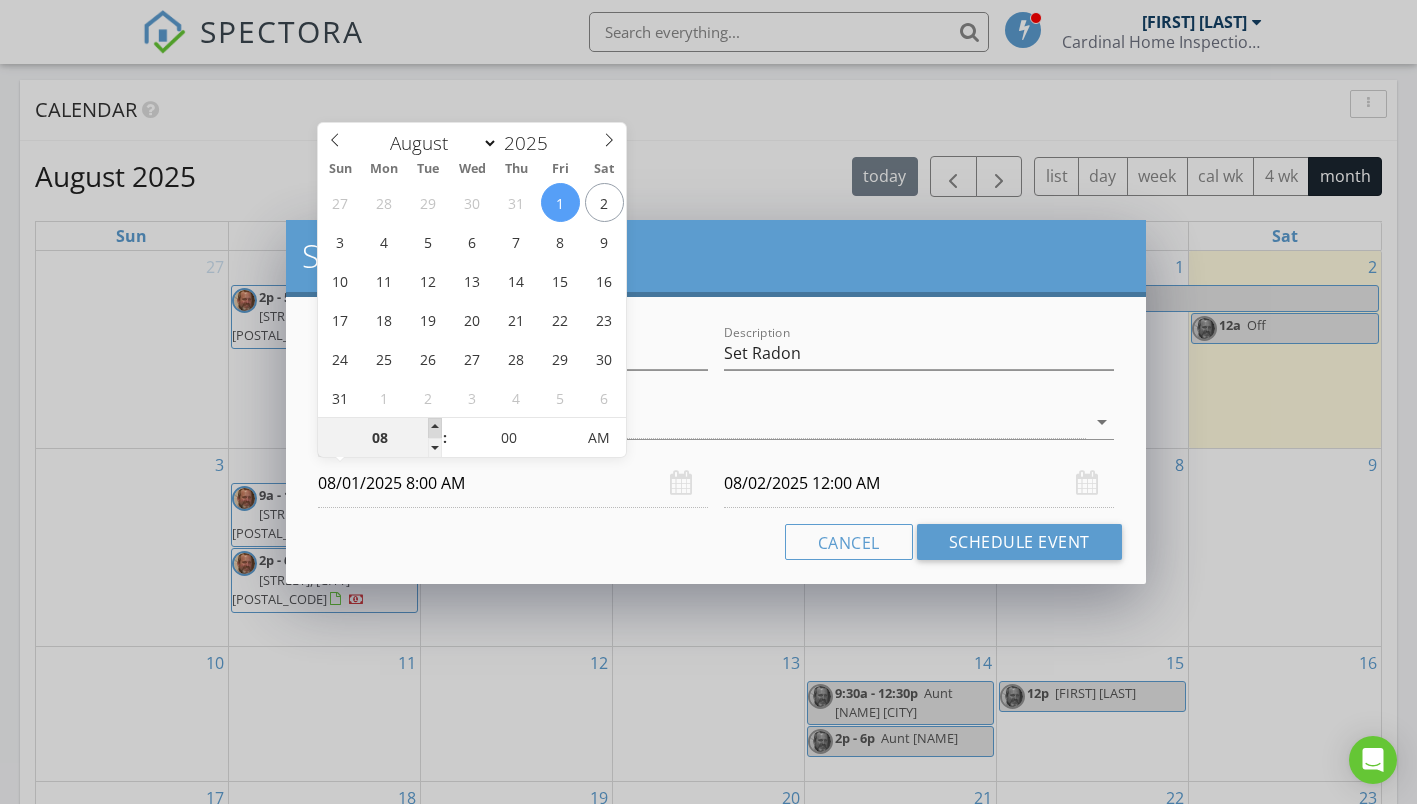 click at bounding box center [435, 428] 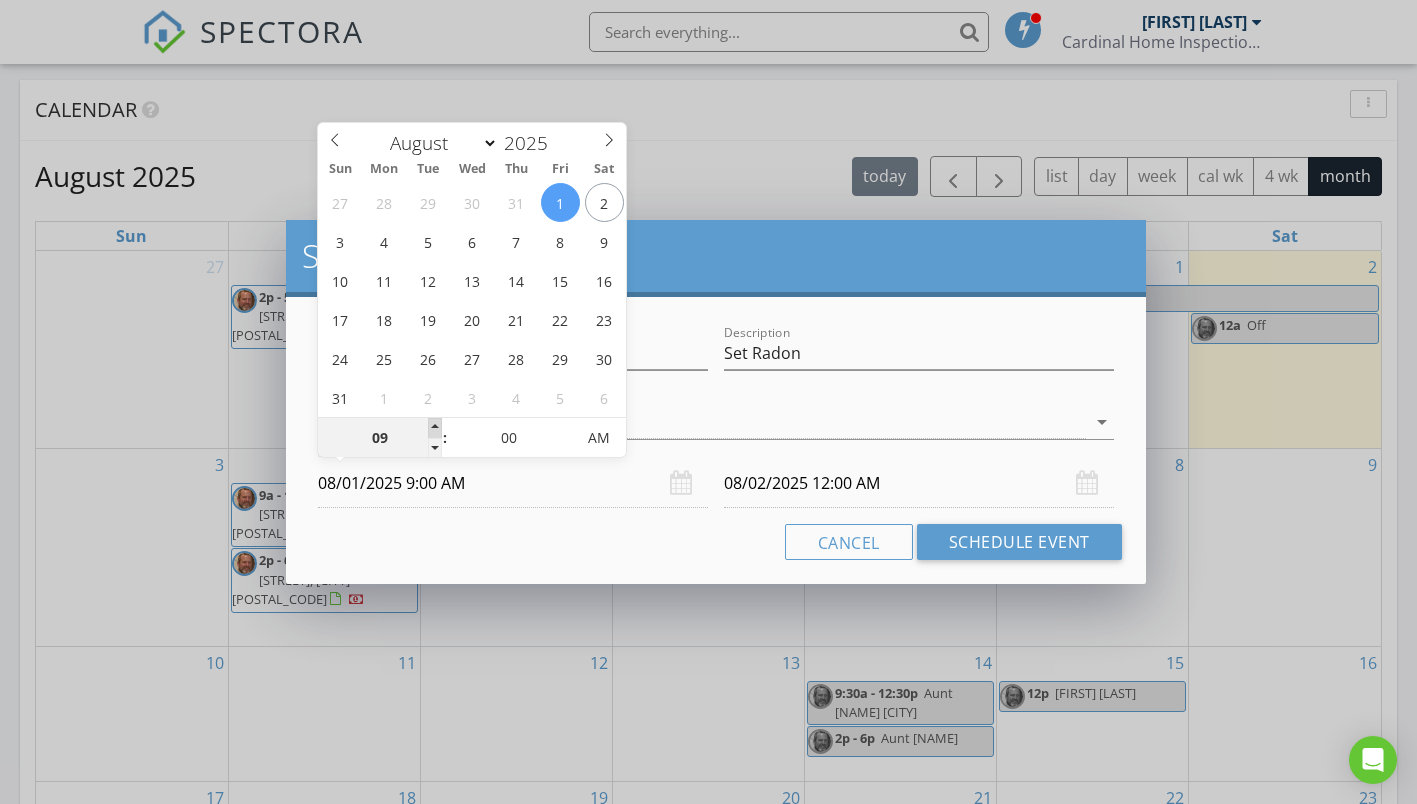 click at bounding box center [435, 428] 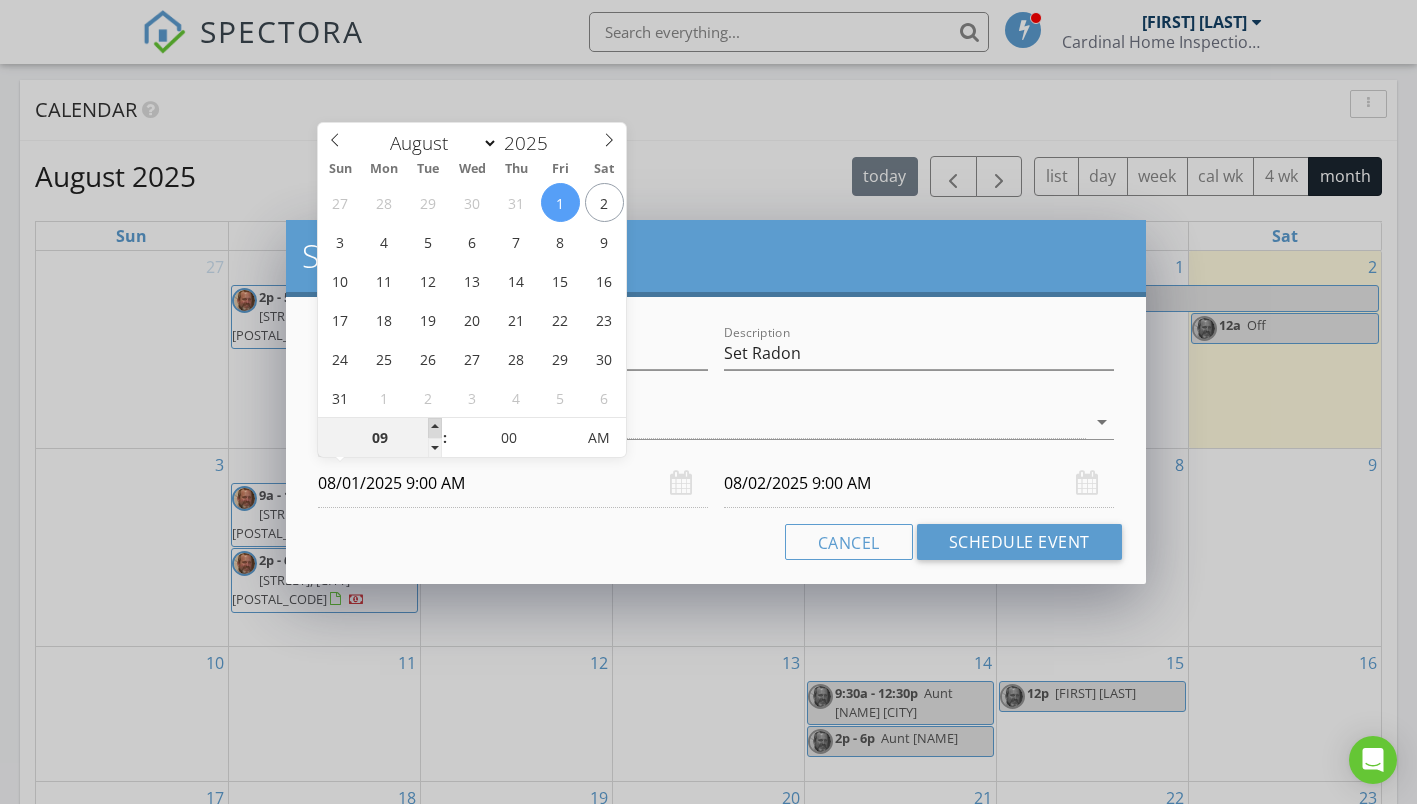 type on "10" 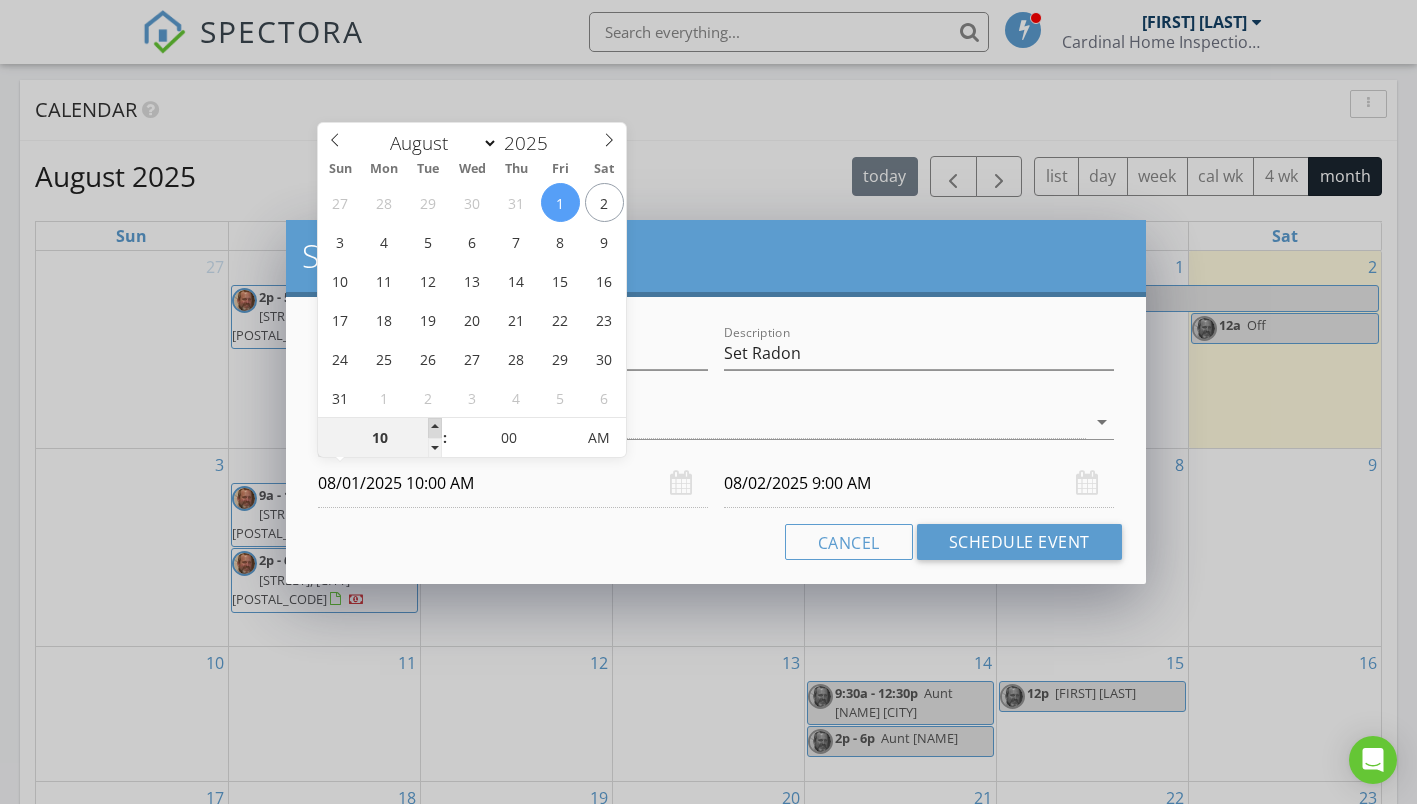 click at bounding box center (435, 428) 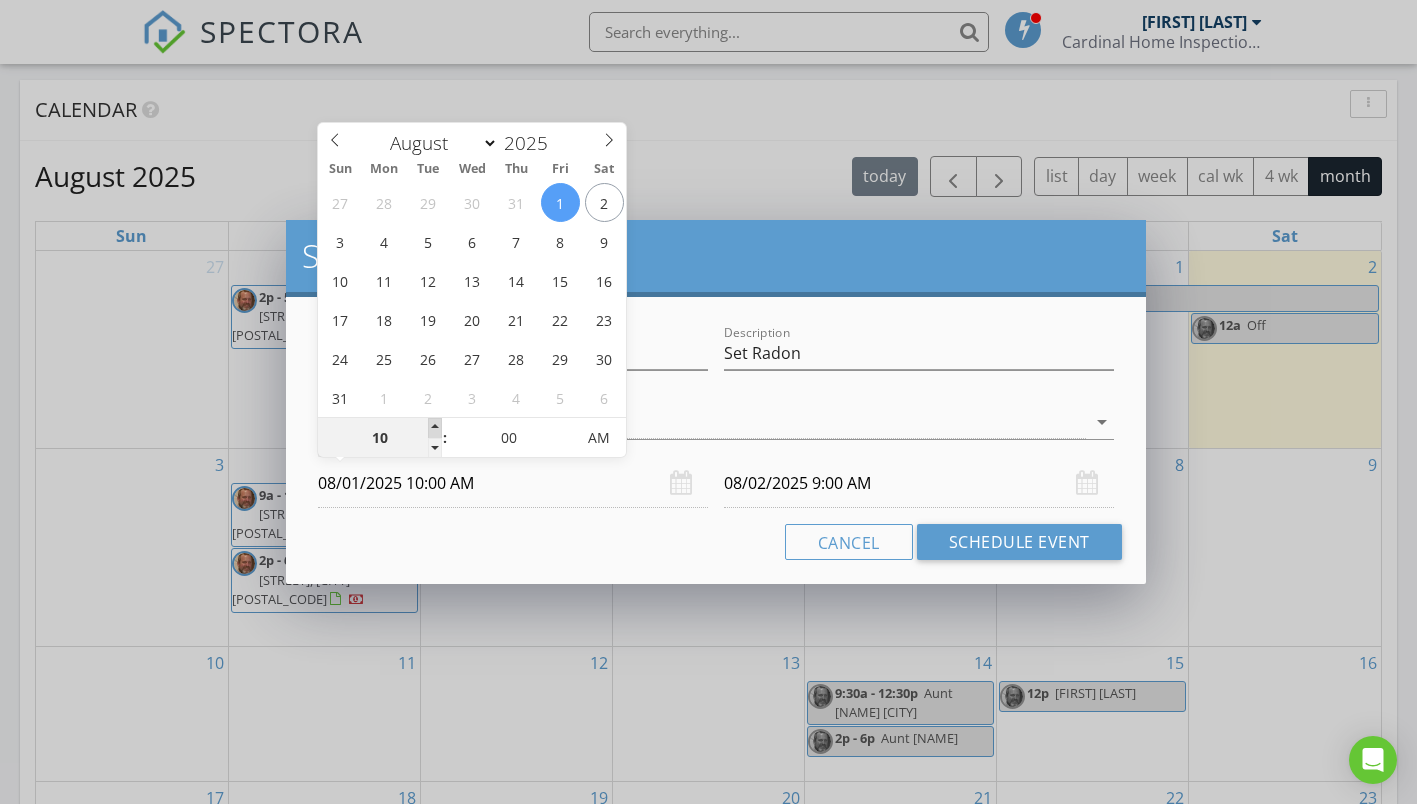 type on "10" 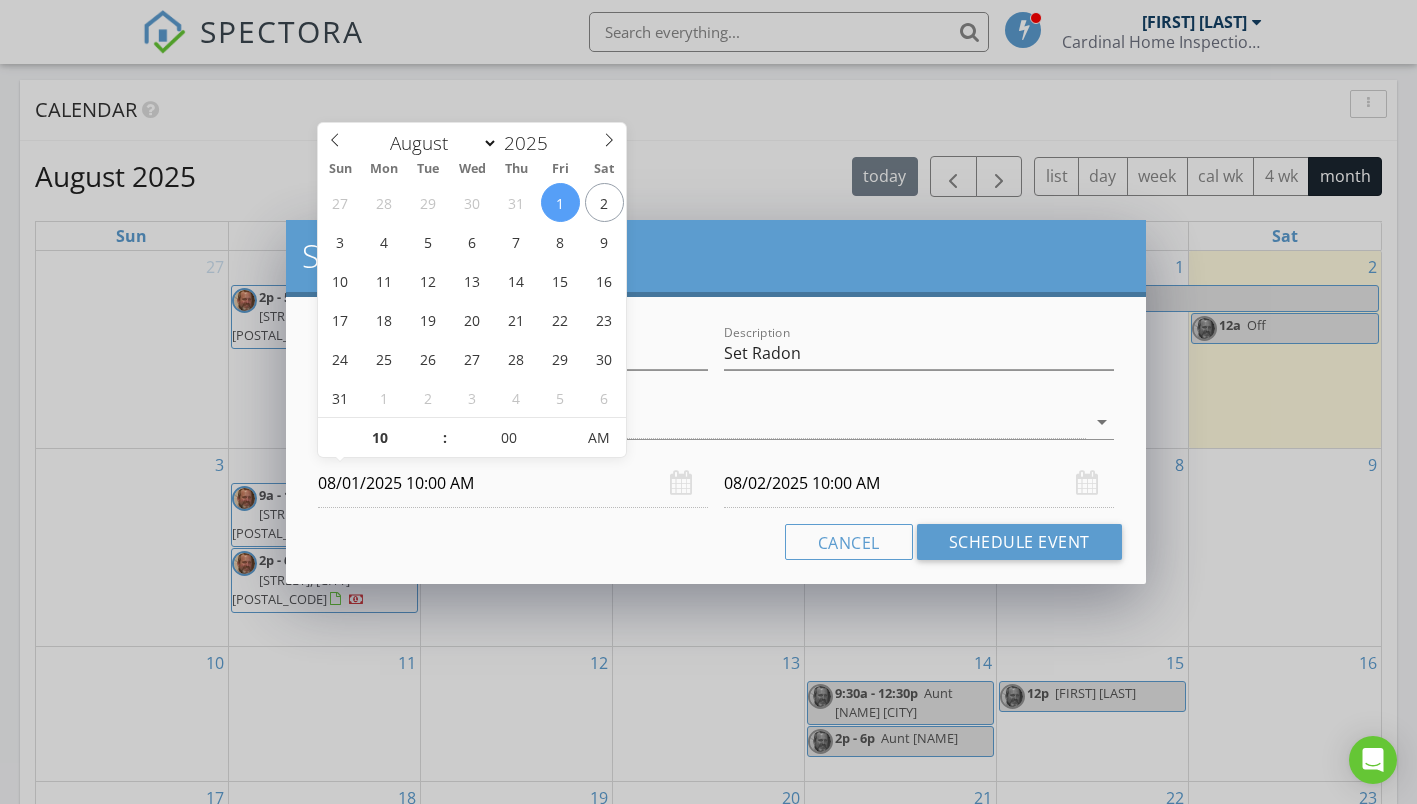 click on "08/02/2025 10:00 AM" at bounding box center (919, 483) 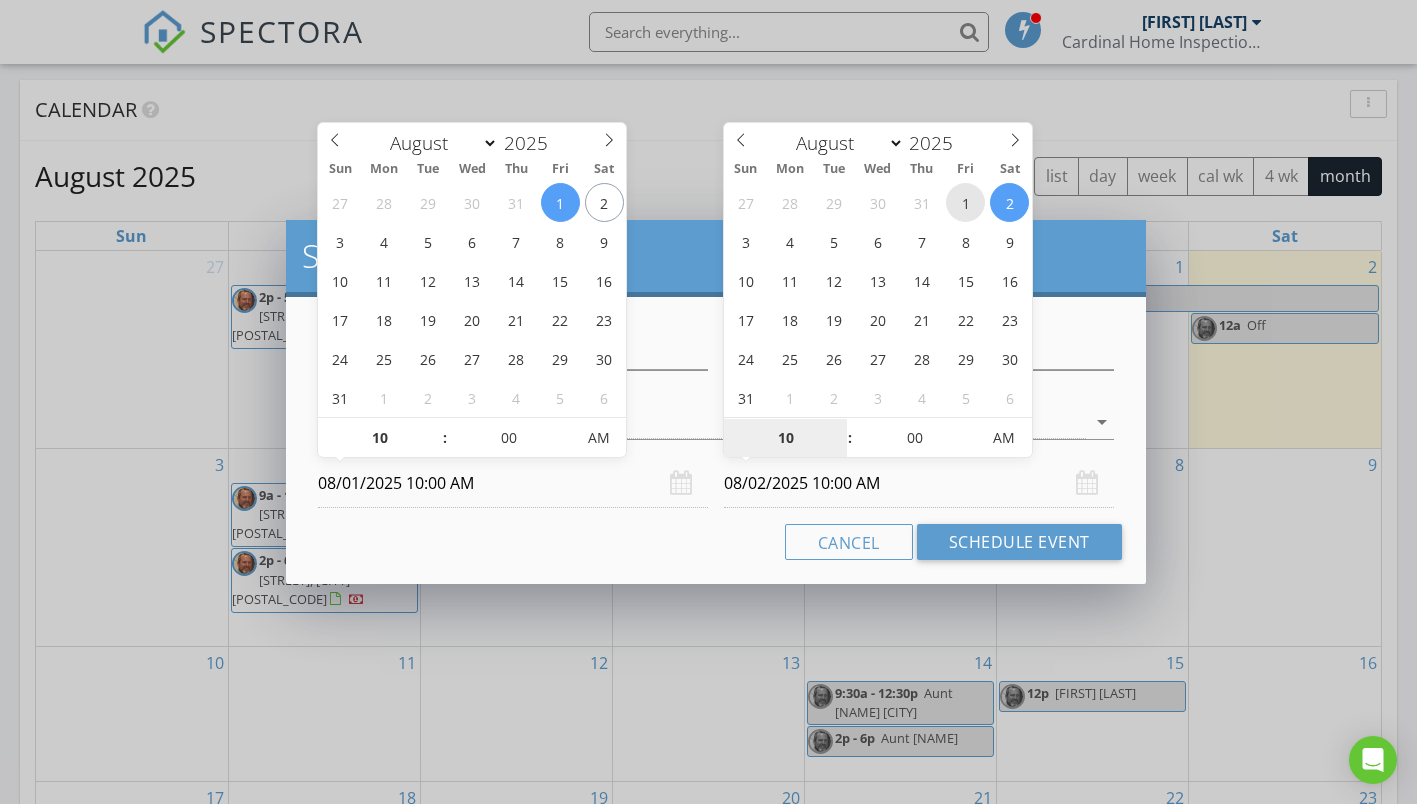 type on "08/01/2025 10:00 AM" 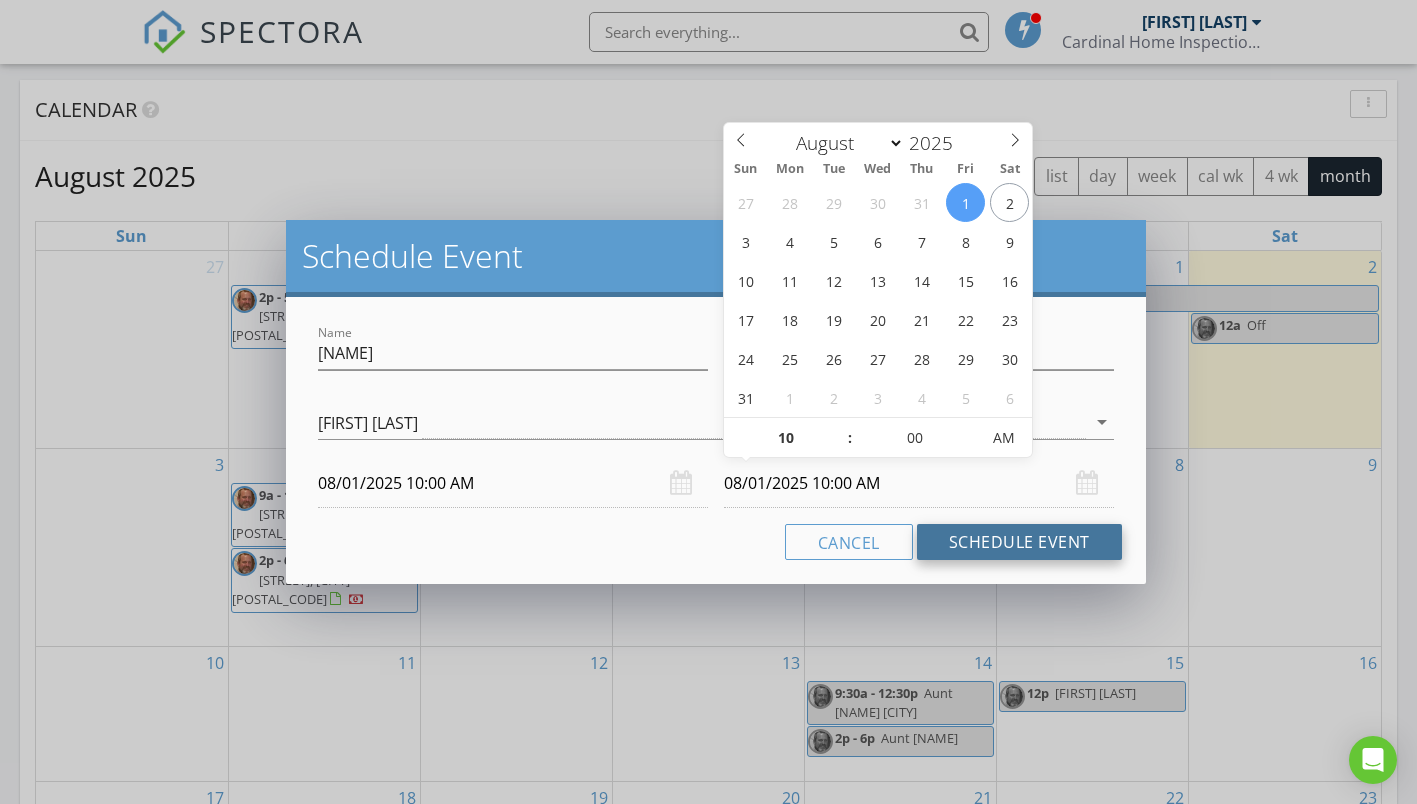 click on "Schedule Event" at bounding box center (1019, 542) 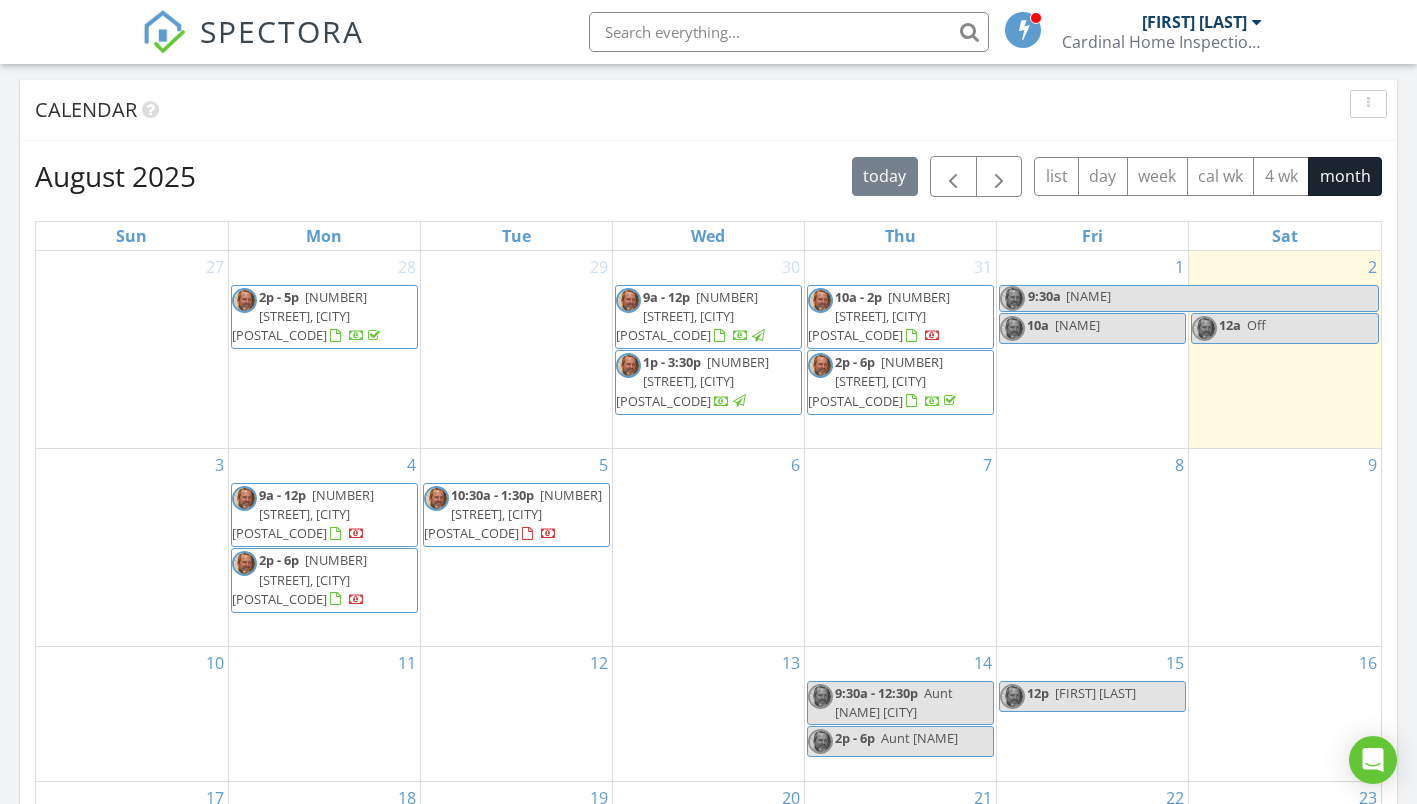 click on "[NAME]" at bounding box center [1088, 296] 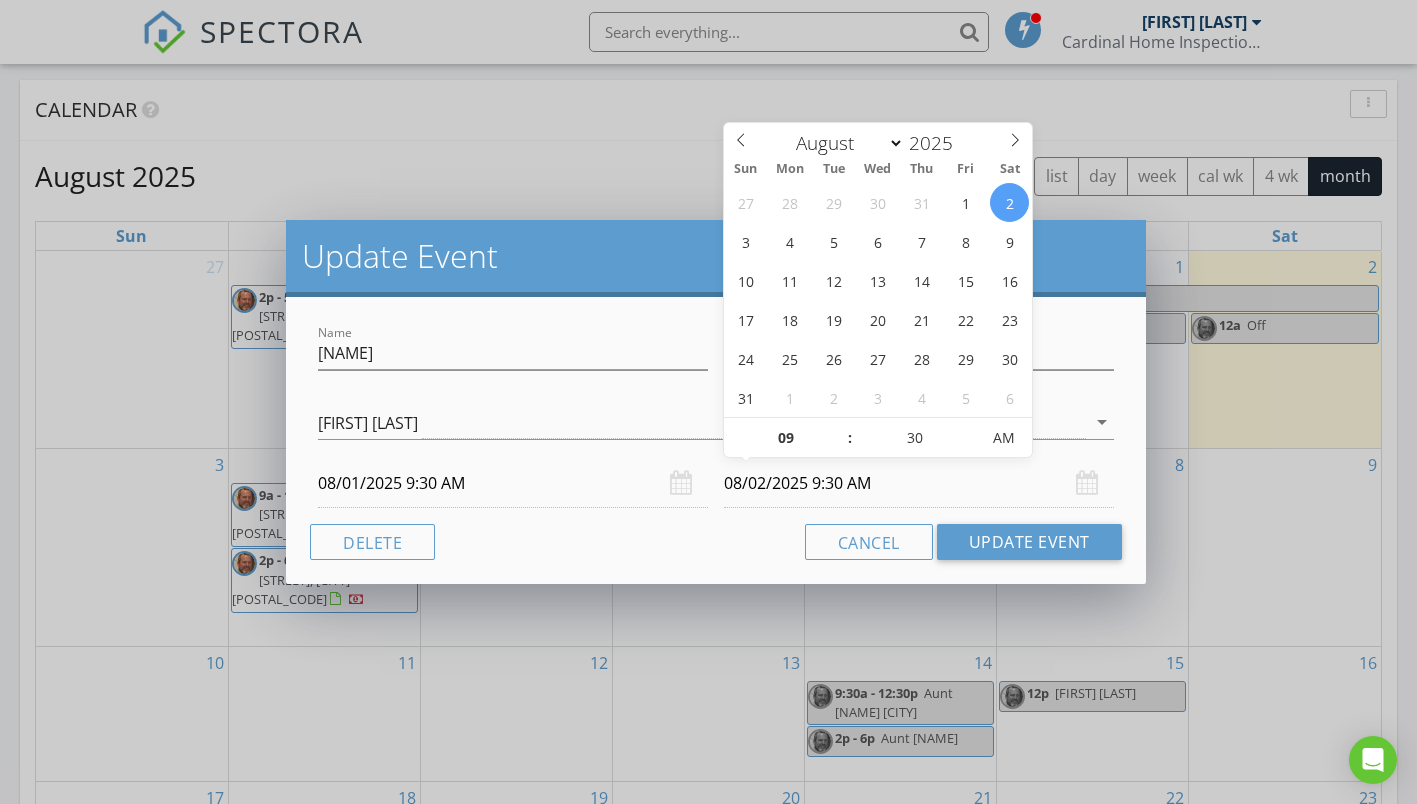 click on "08/02/2025 9:30 AM" at bounding box center [919, 483] 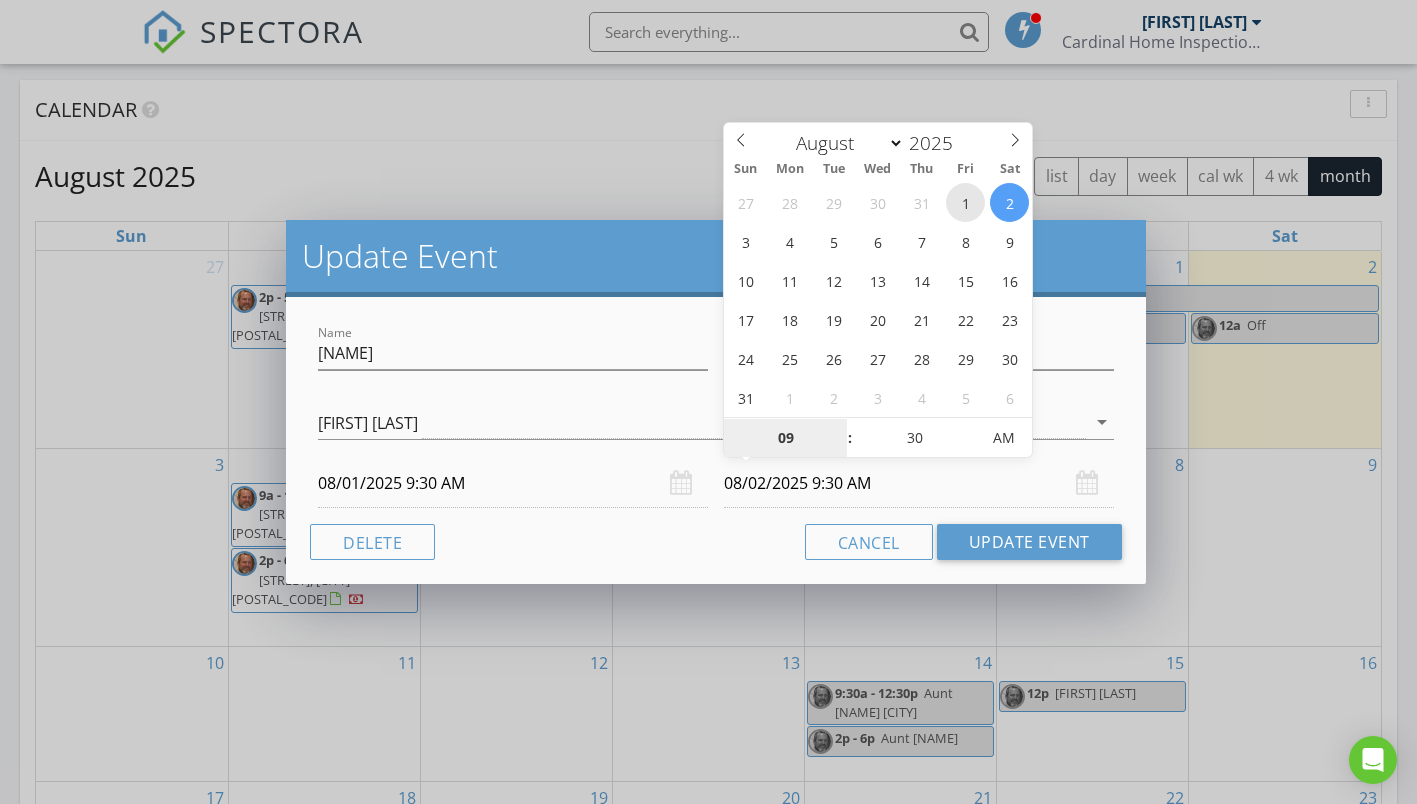 type on "08/01/2025 9:30 AM" 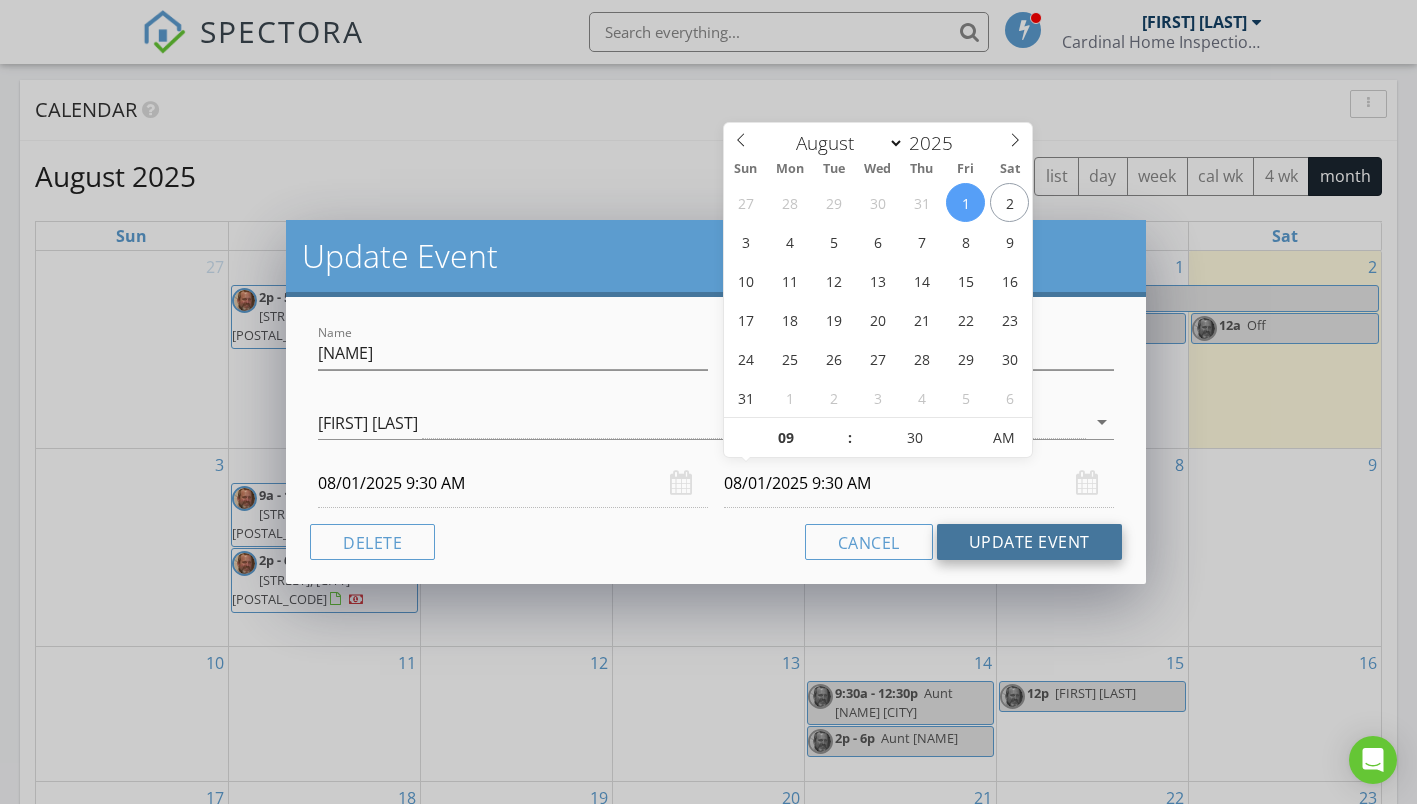 click on "Update Event" at bounding box center (1029, 542) 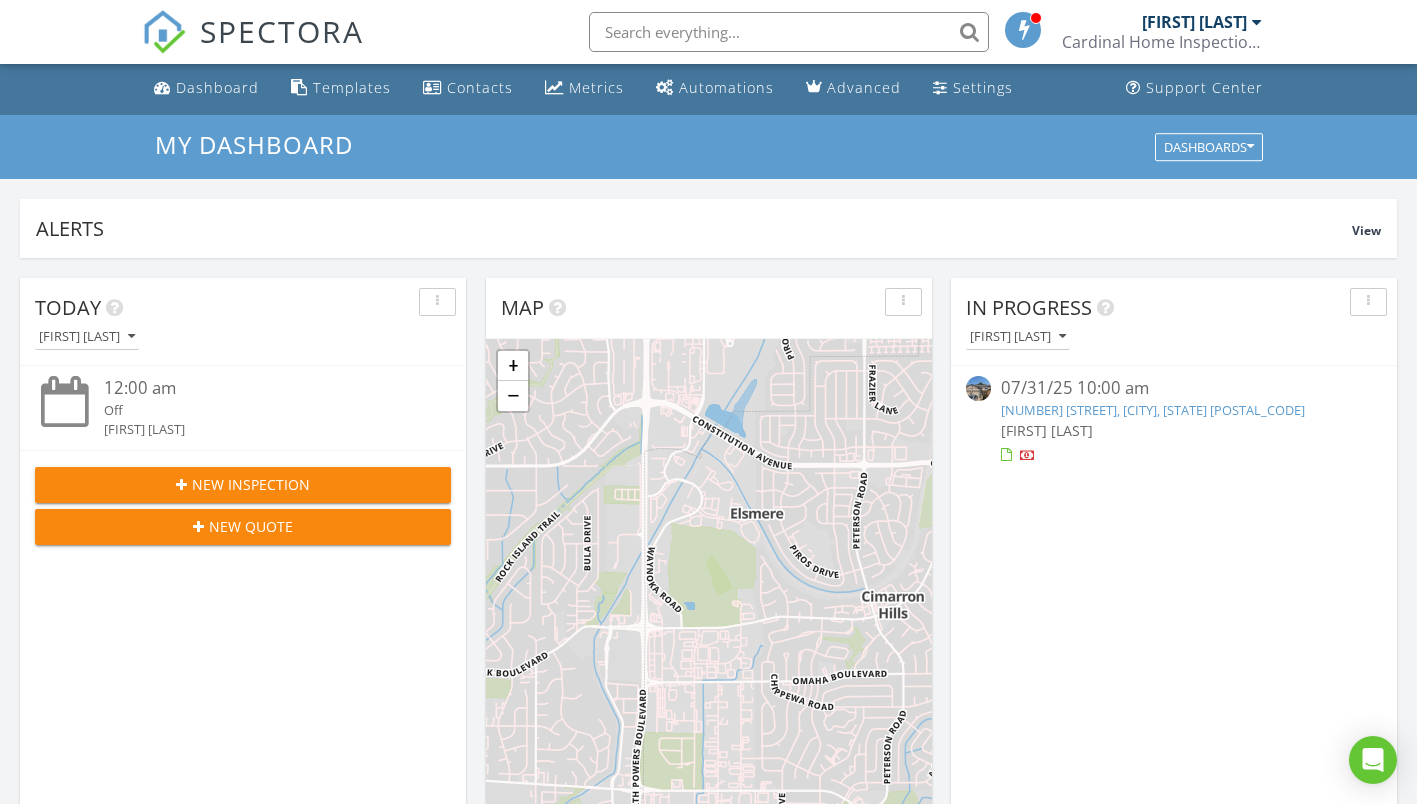 scroll, scrollTop: 0, scrollLeft: 0, axis: both 